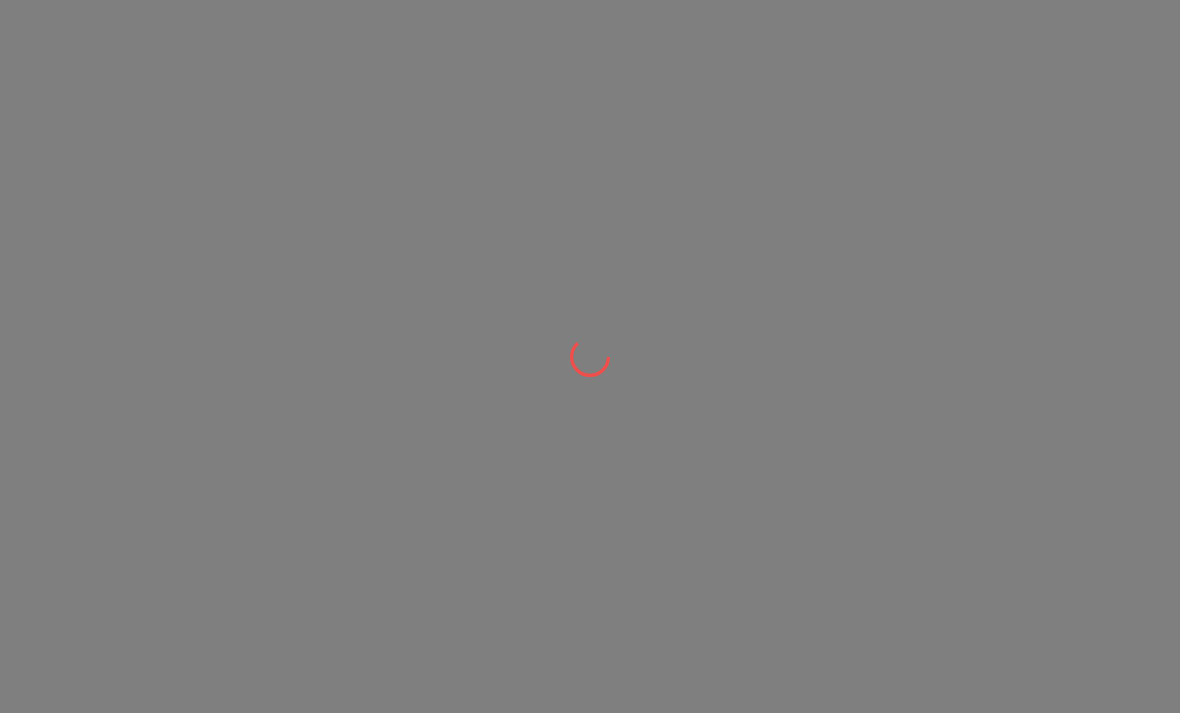 scroll, scrollTop: 0, scrollLeft: 0, axis: both 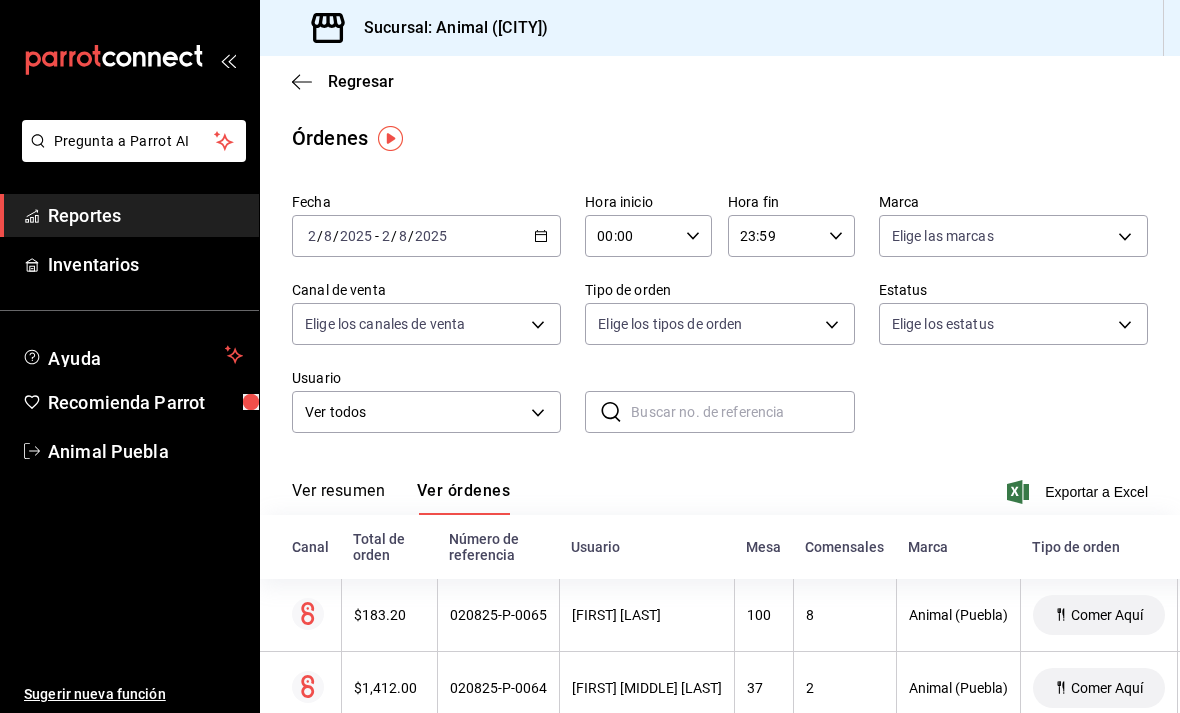 click 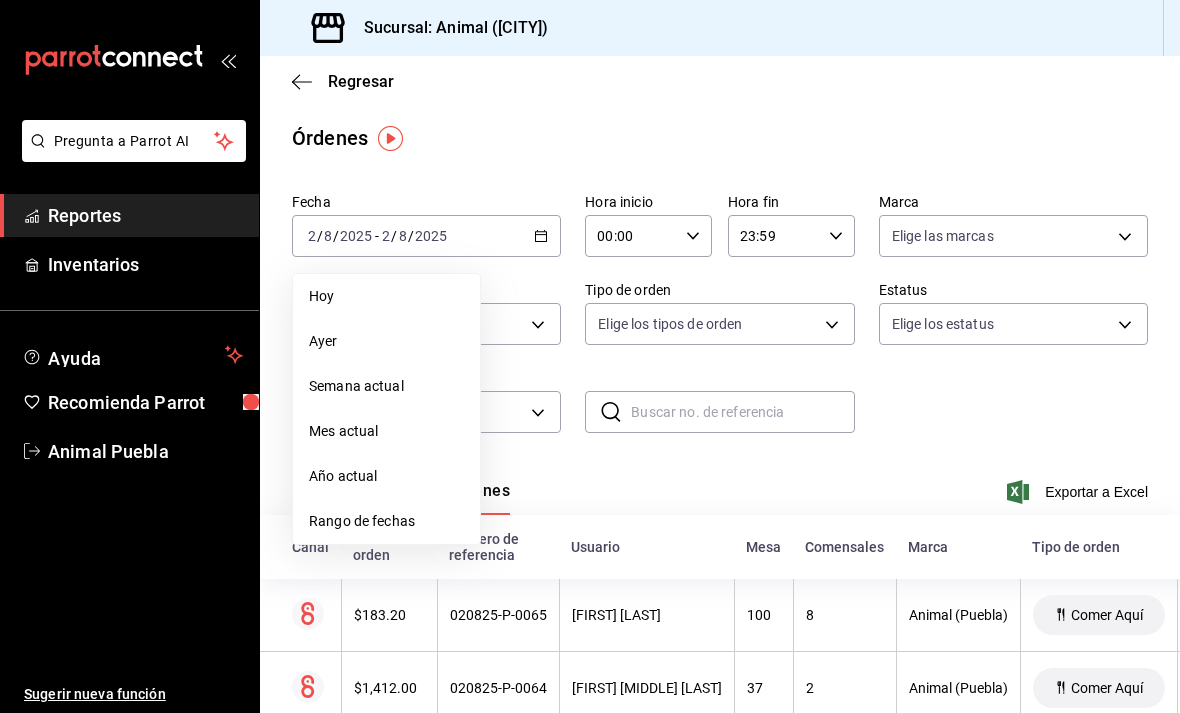 click on "Órdenes" at bounding box center (720, 138) 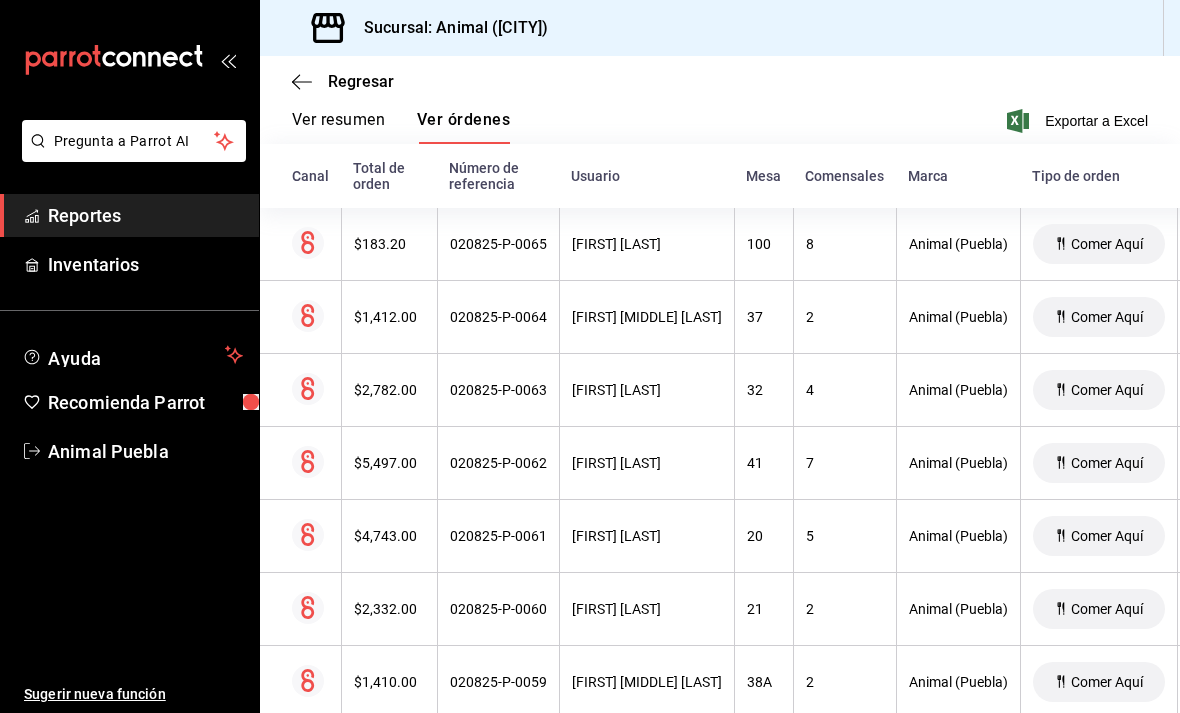 scroll, scrollTop: 377, scrollLeft: 0, axis: vertical 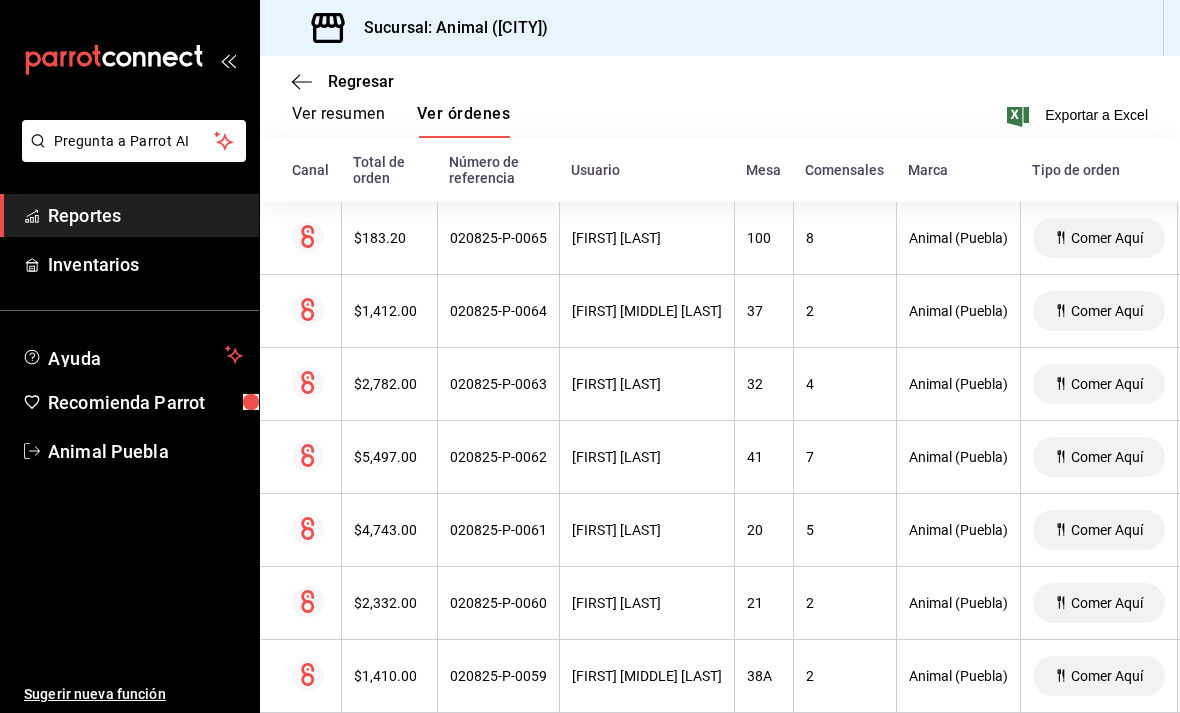 click on "21" at bounding box center [764, 603] 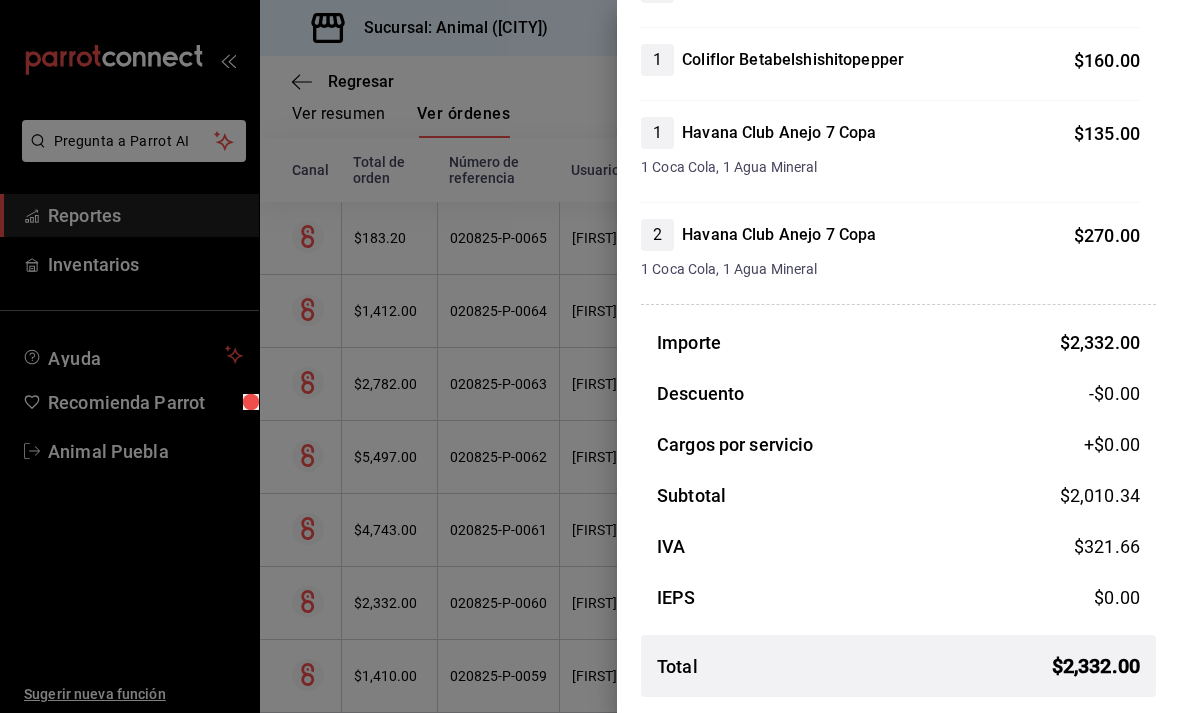 scroll, scrollTop: 725, scrollLeft: 0, axis: vertical 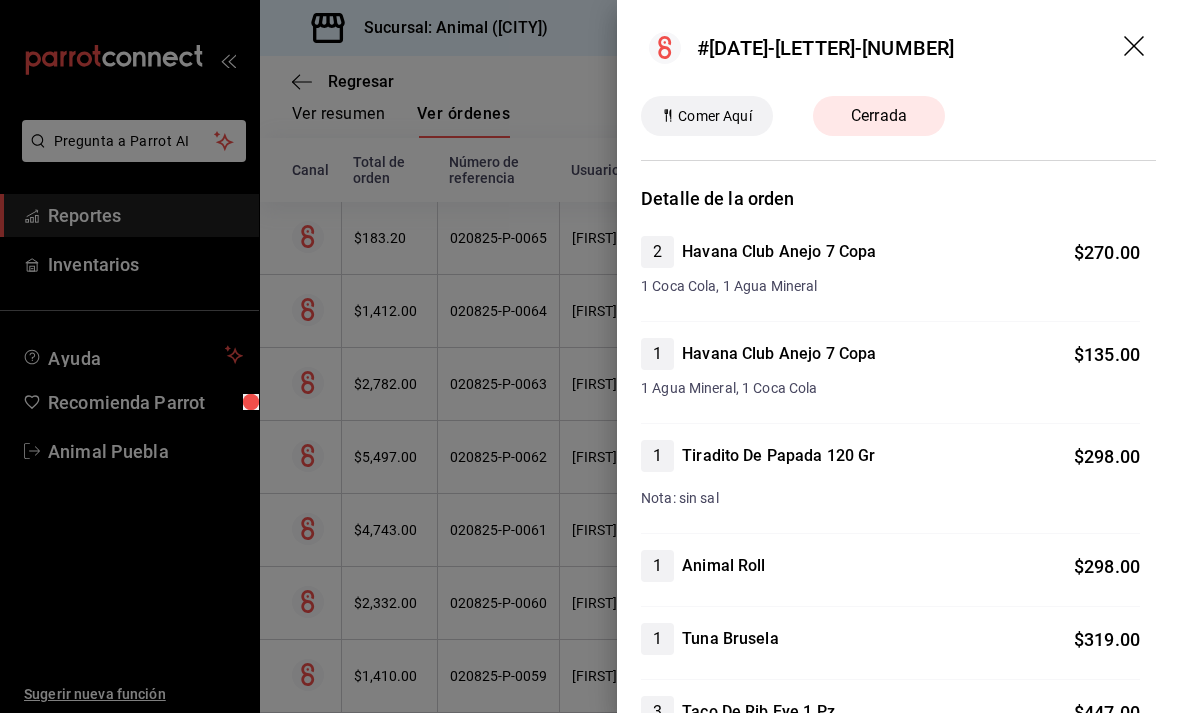 click 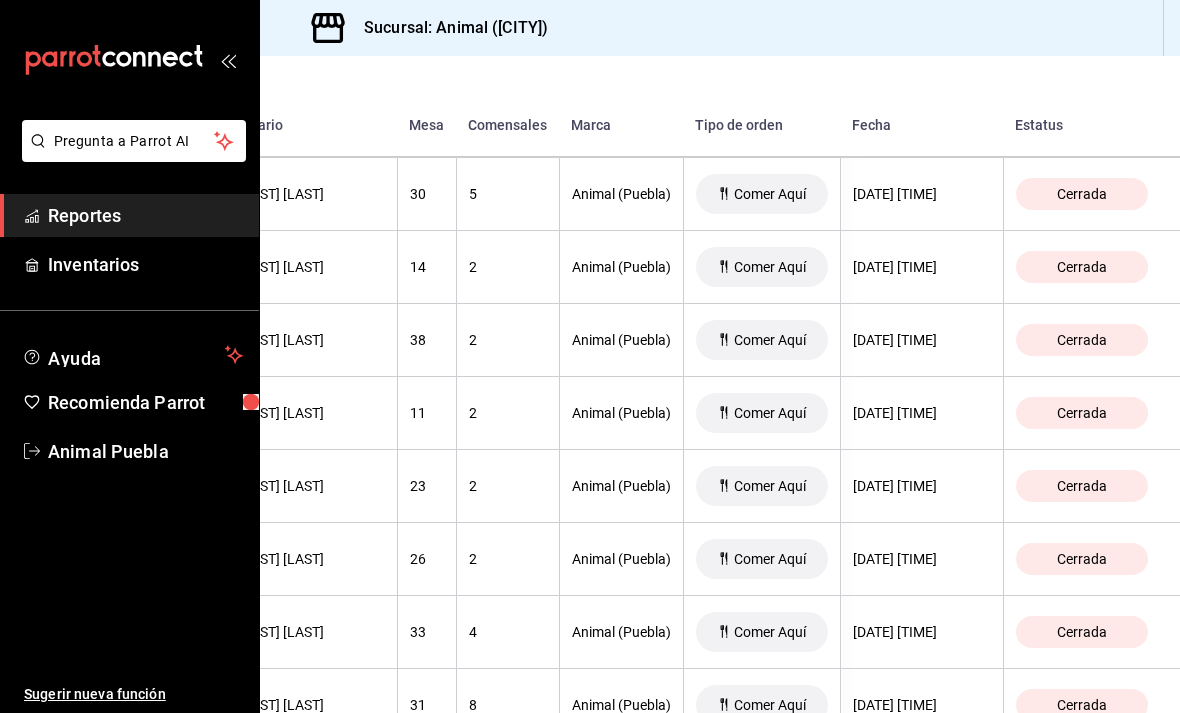 scroll, scrollTop: 1042, scrollLeft: 386, axis: both 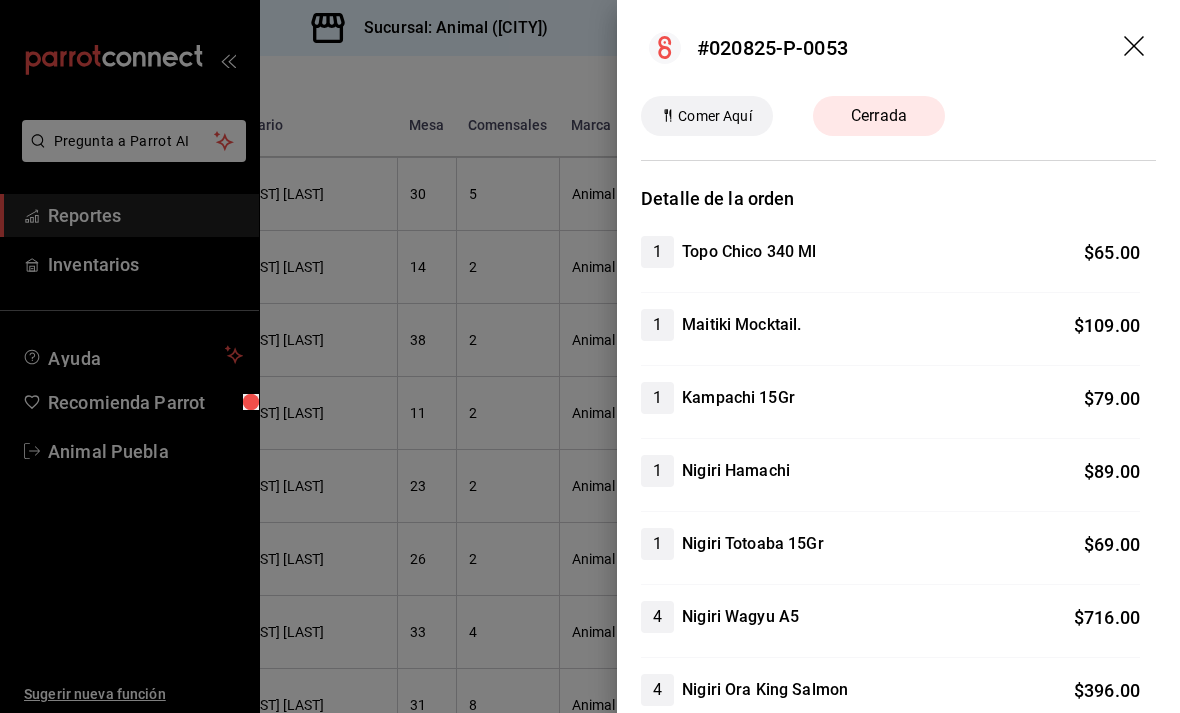 click 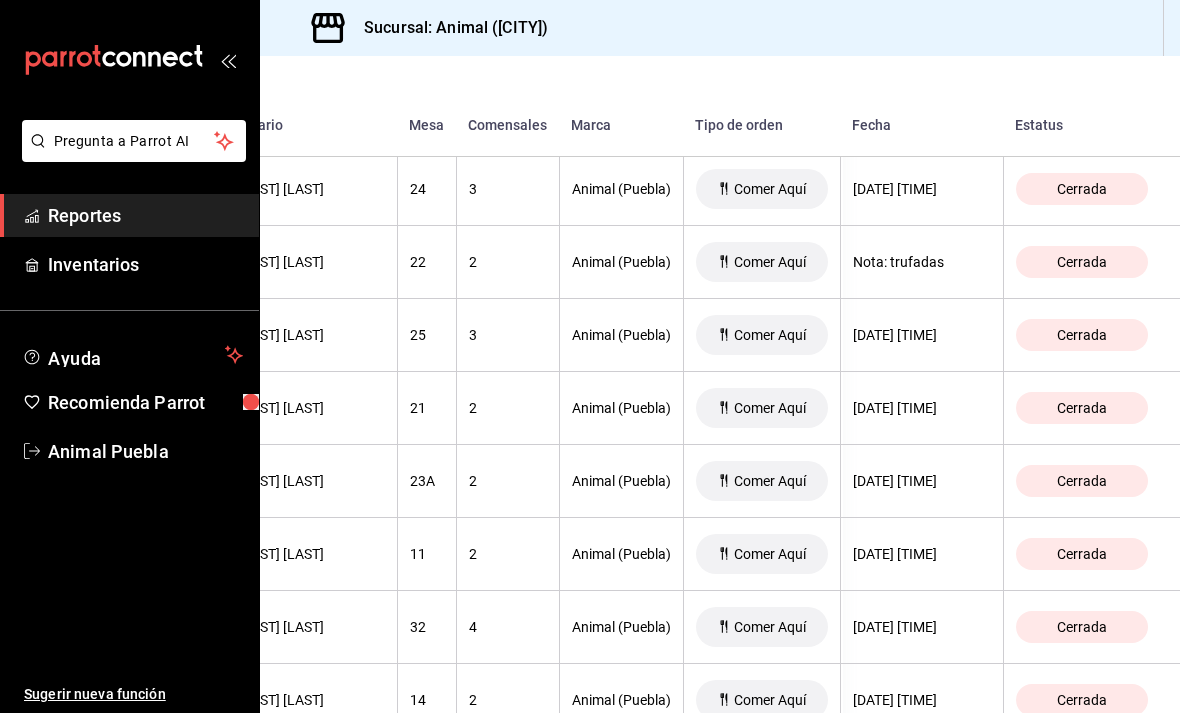 scroll, scrollTop: 3673, scrollLeft: 355, axis: both 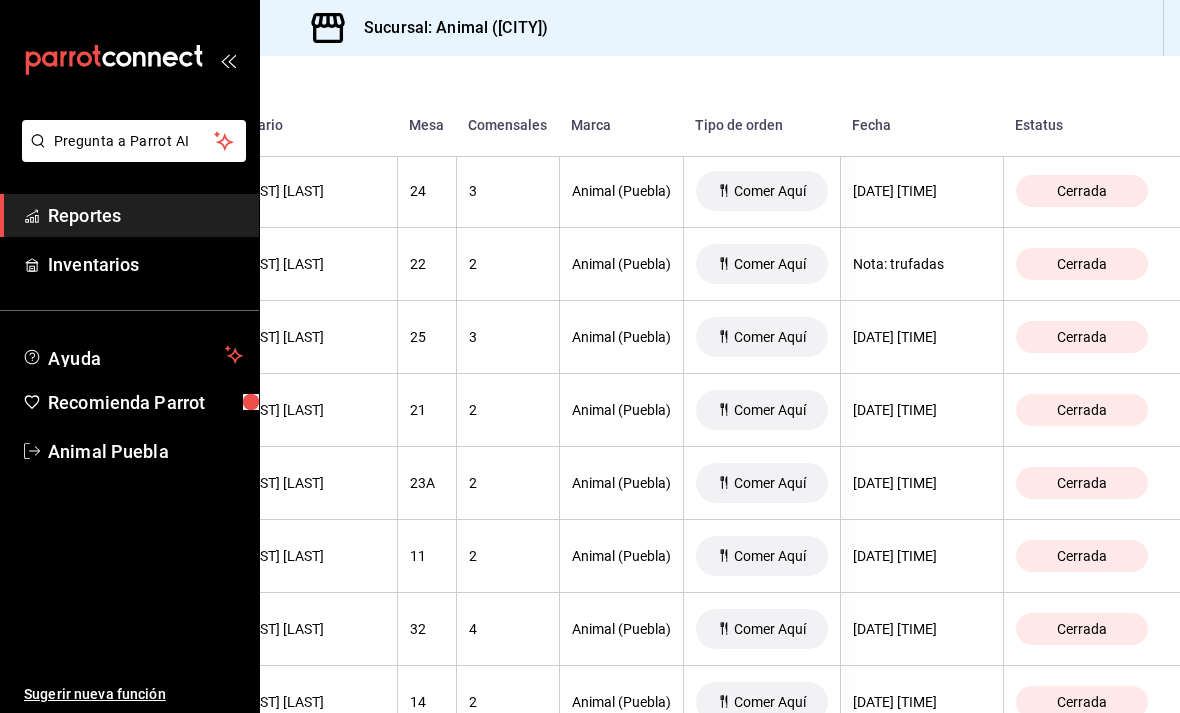 click on "Cerrada" at bounding box center [1082, 264] 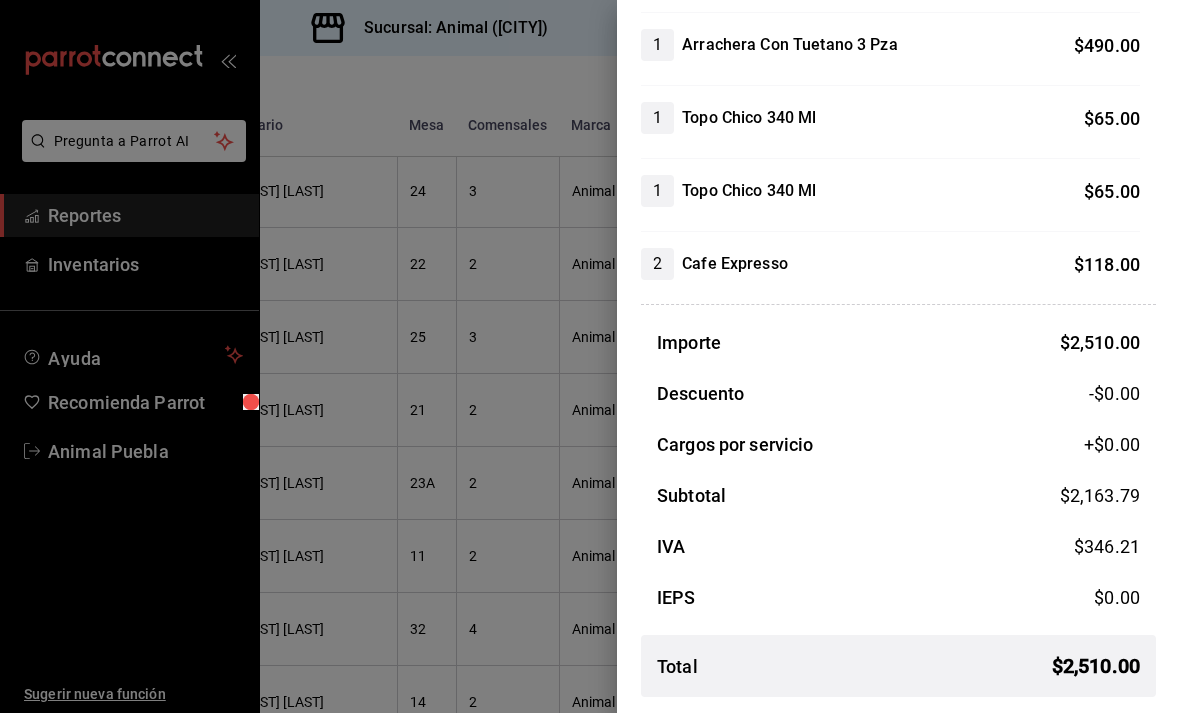 scroll, scrollTop: 784, scrollLeft: 0, axis: vertical 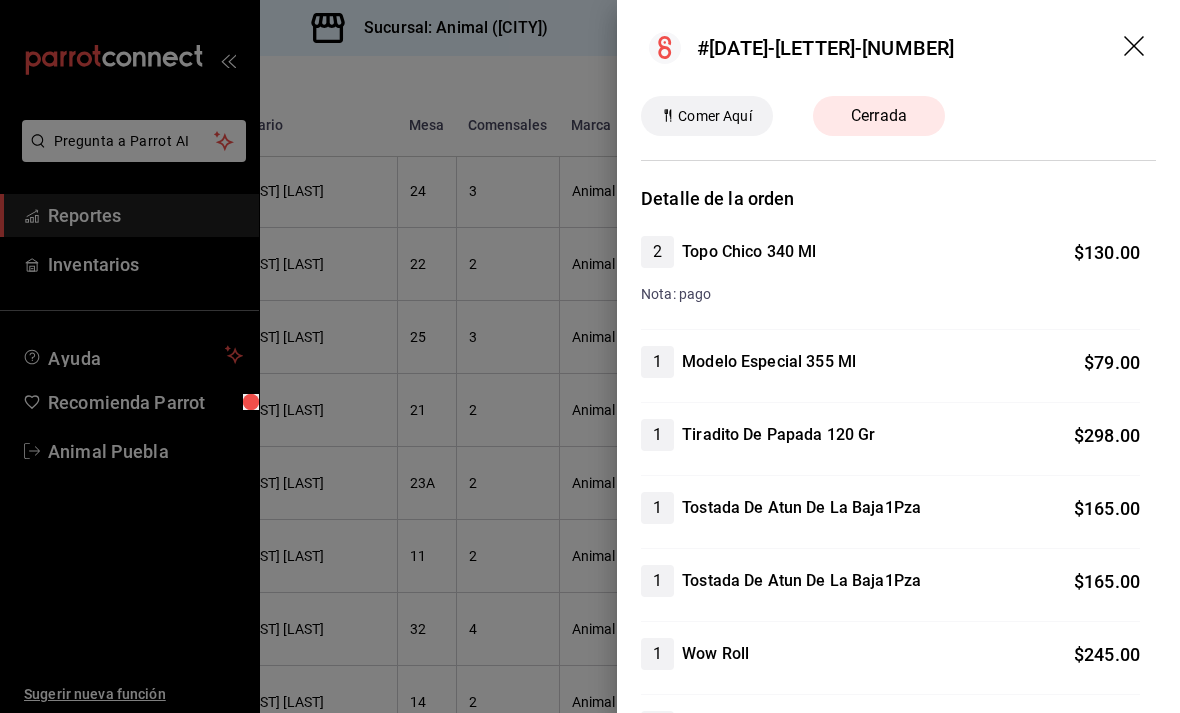 click 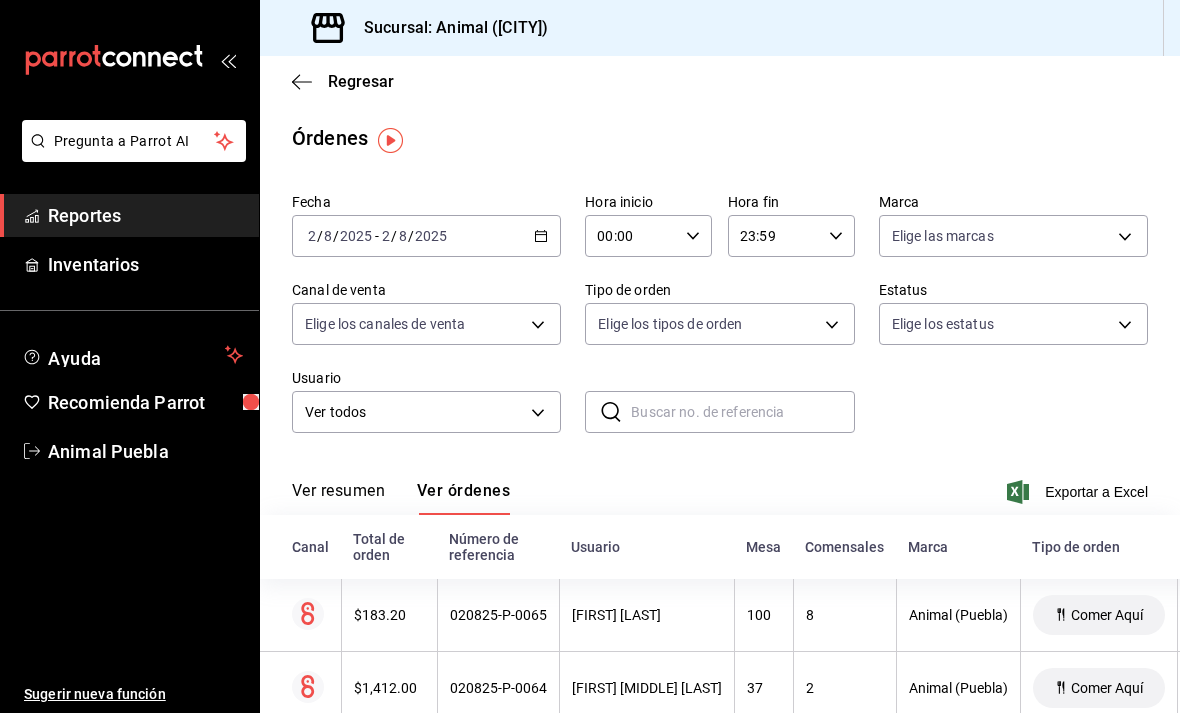 scroll, scrollTop: 0, scrollLeft: 0, axis: both 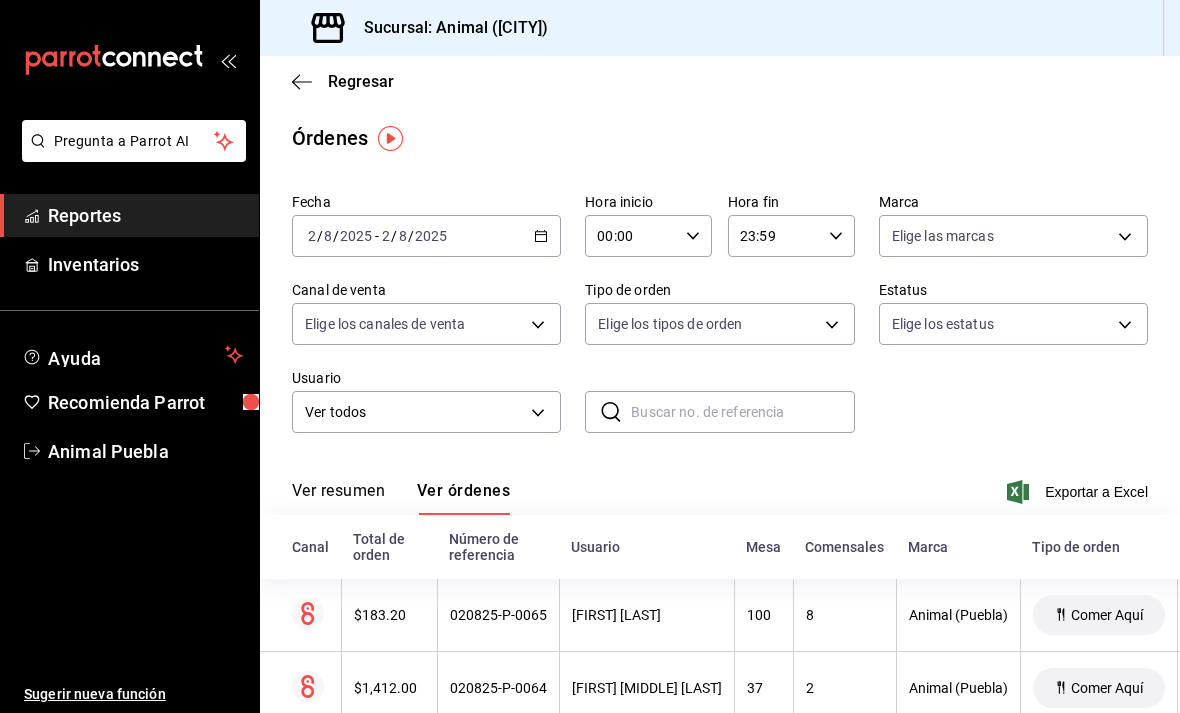 click 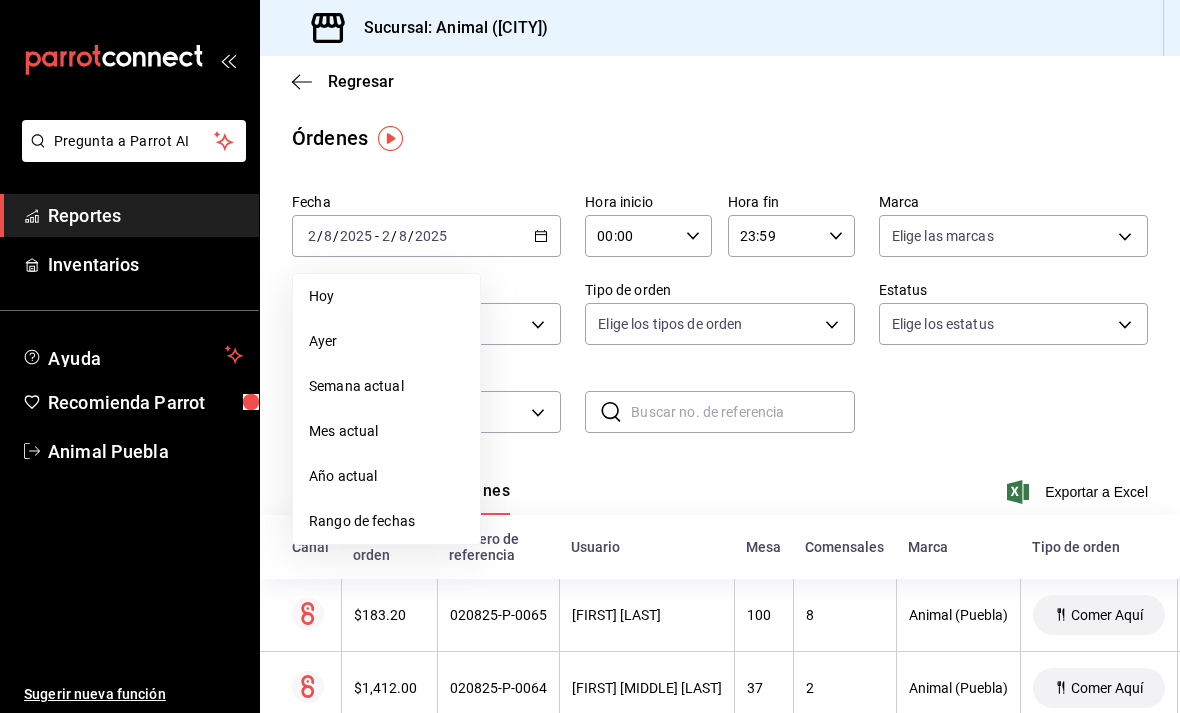 click on "Rango de fechas" at bounding box center [386, 521] 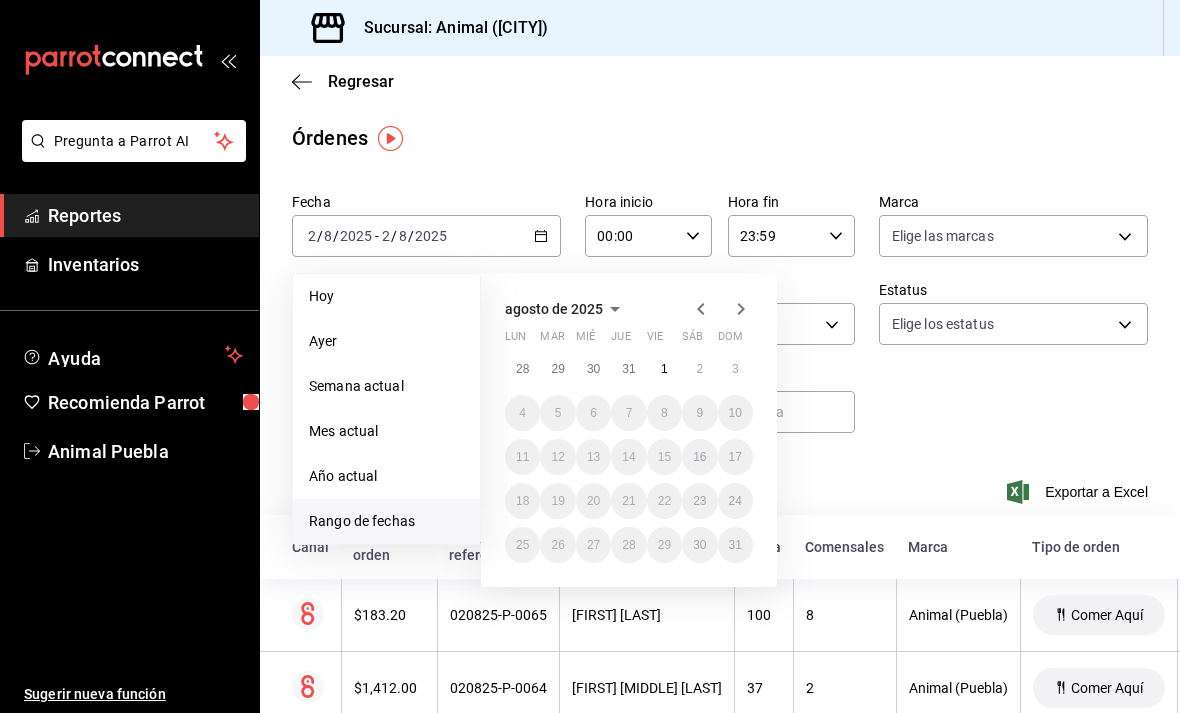 click 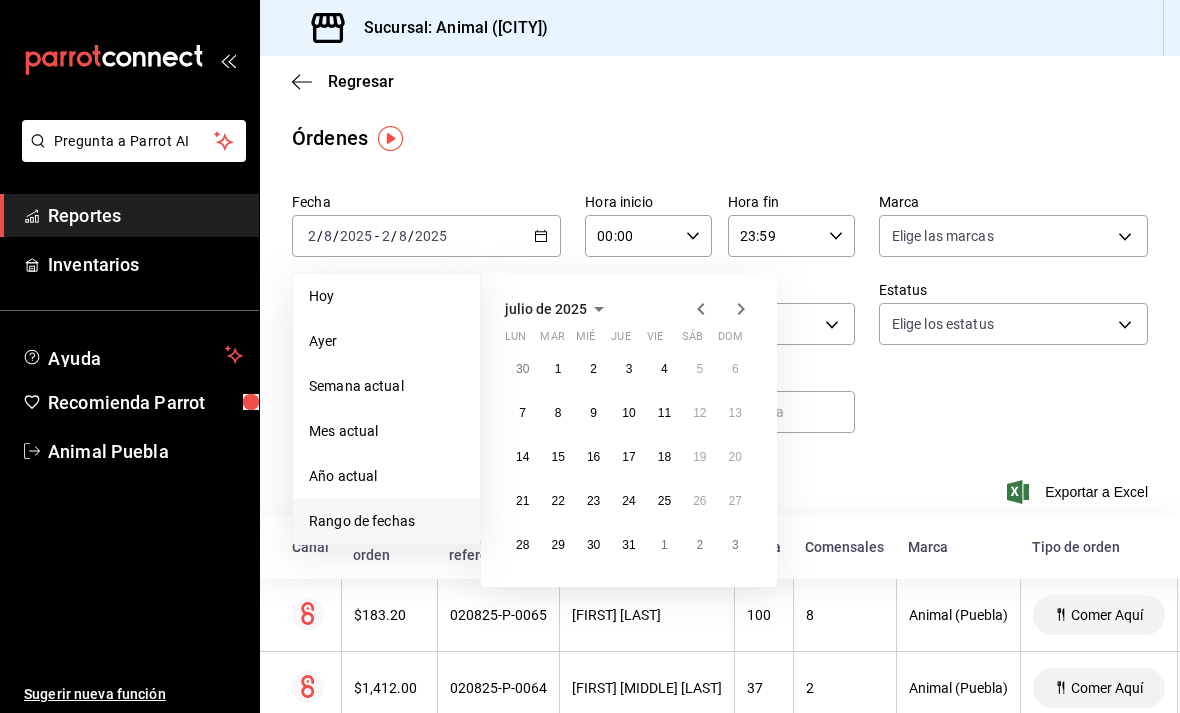 click on "30" at bounding box center [593, 545] 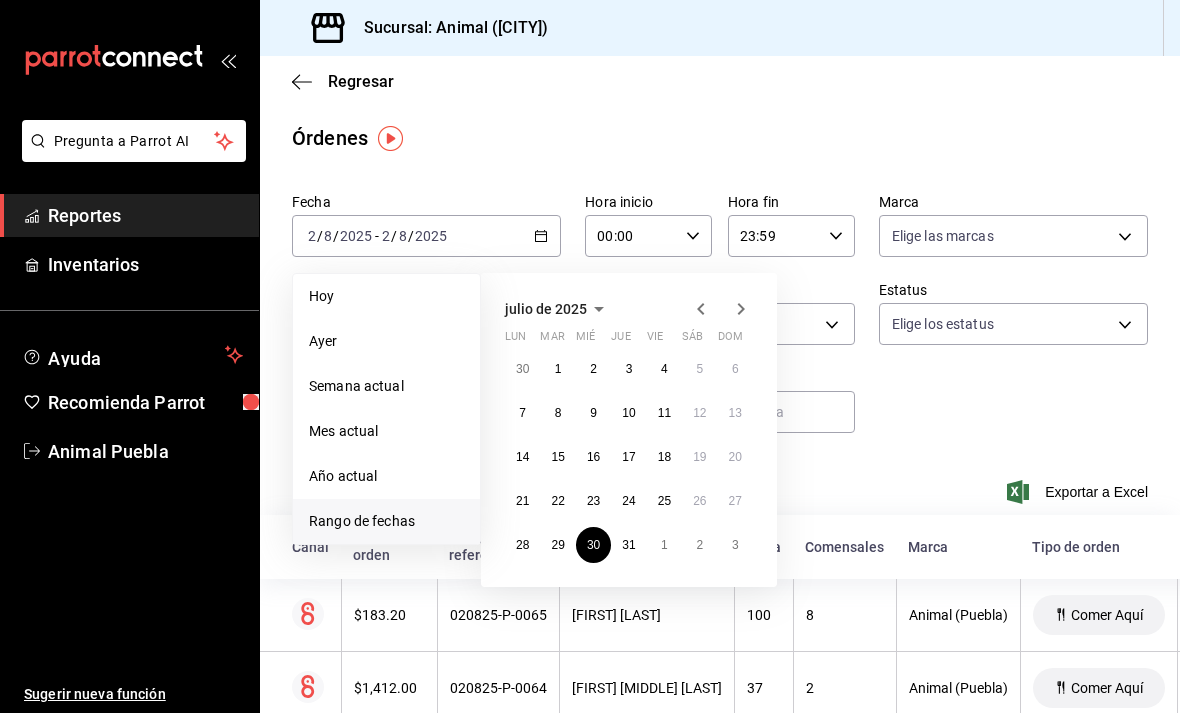 click on "30" at bounding box center (593, 545) 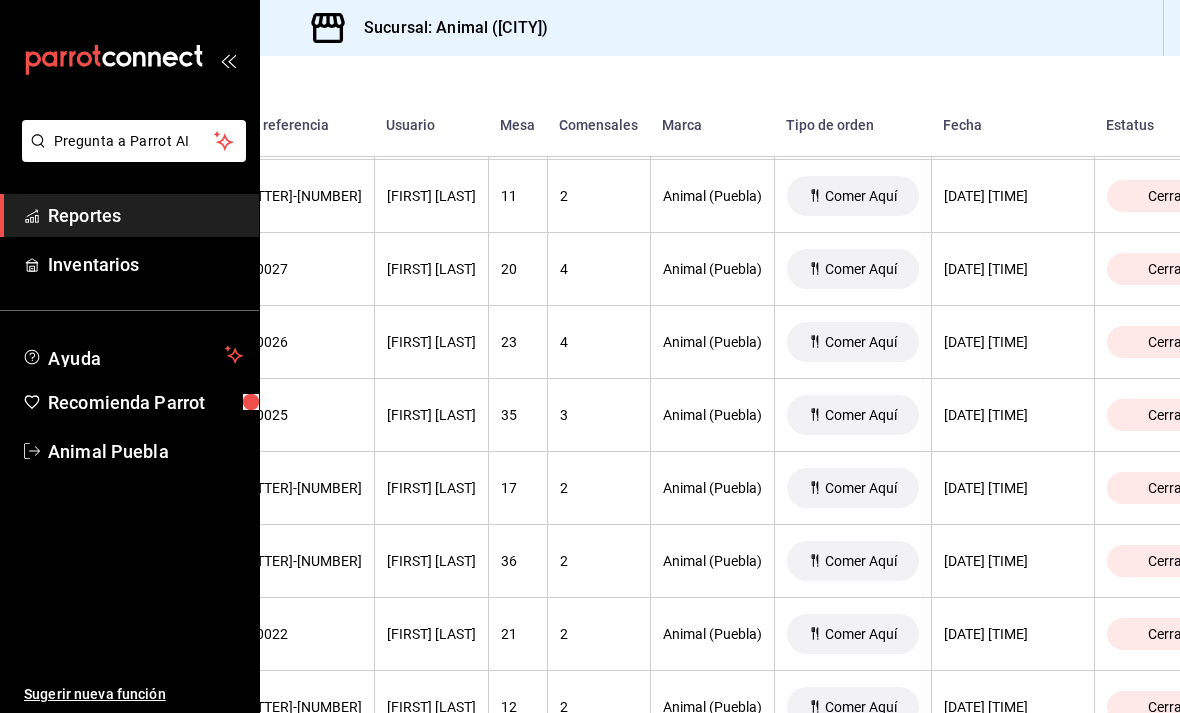 scroll, scrollTop: 1413, scrollLeft: 257, axis: both 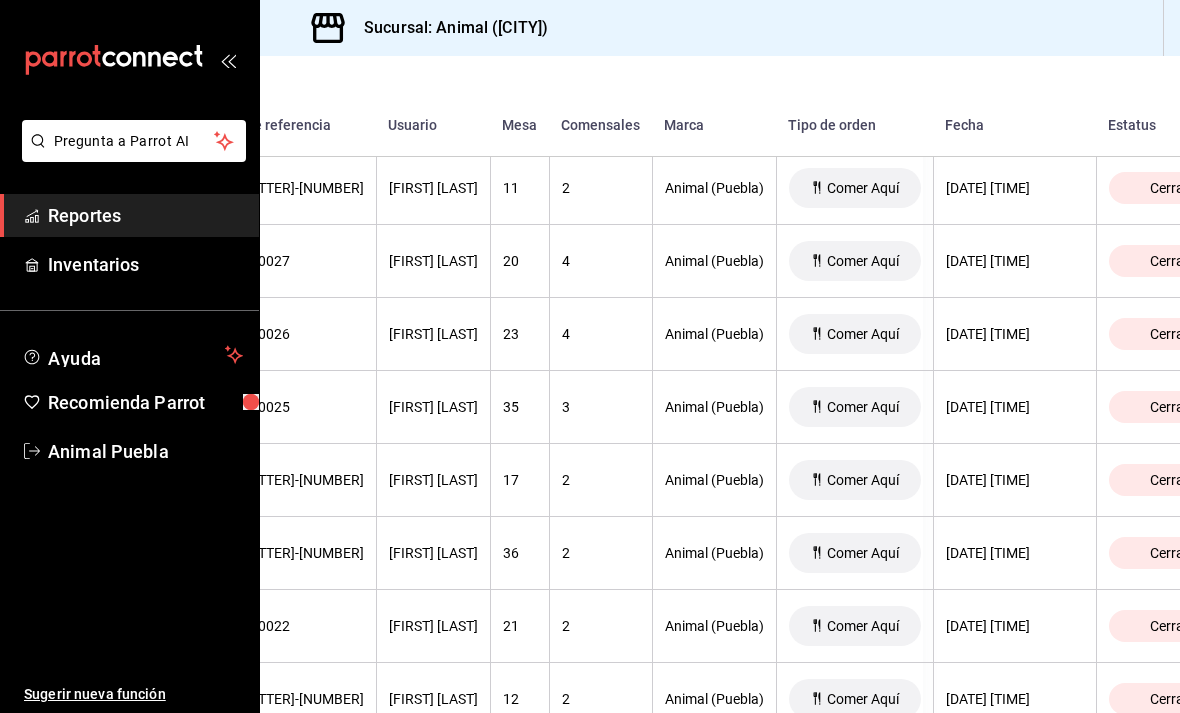 click on "Cerrada" at bounding box center (1175, 480) 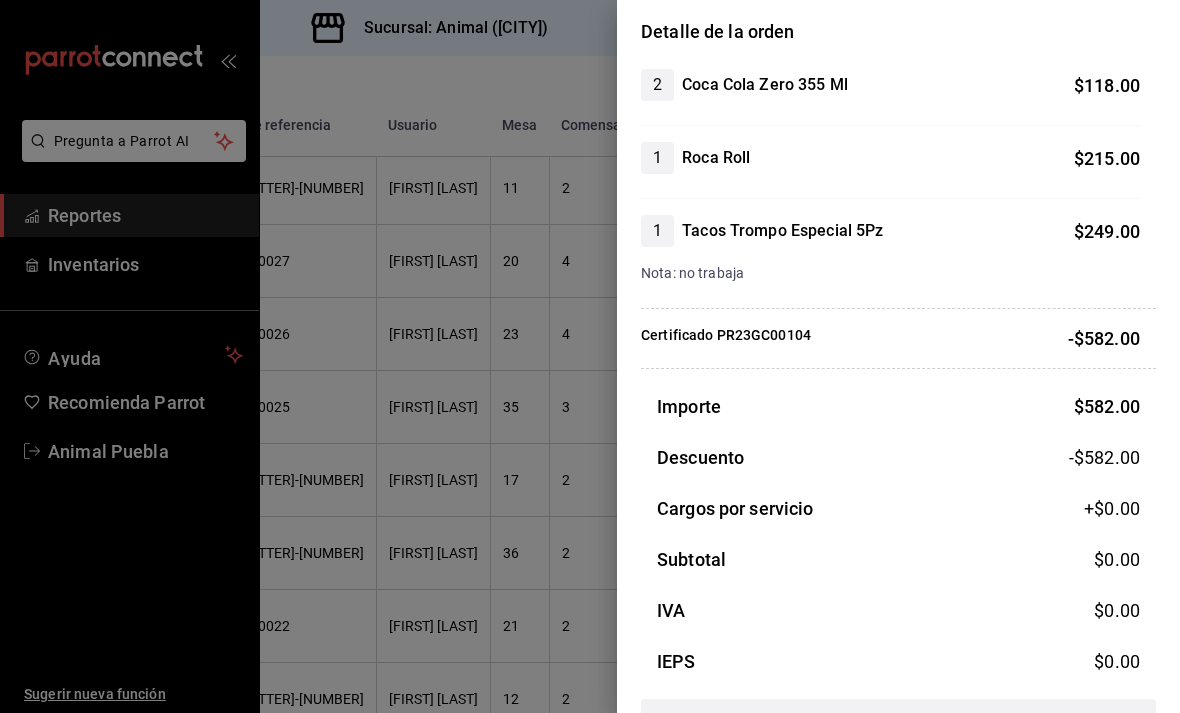 scroll, scrollTop: 0, scrollLeft: 0, axis: both 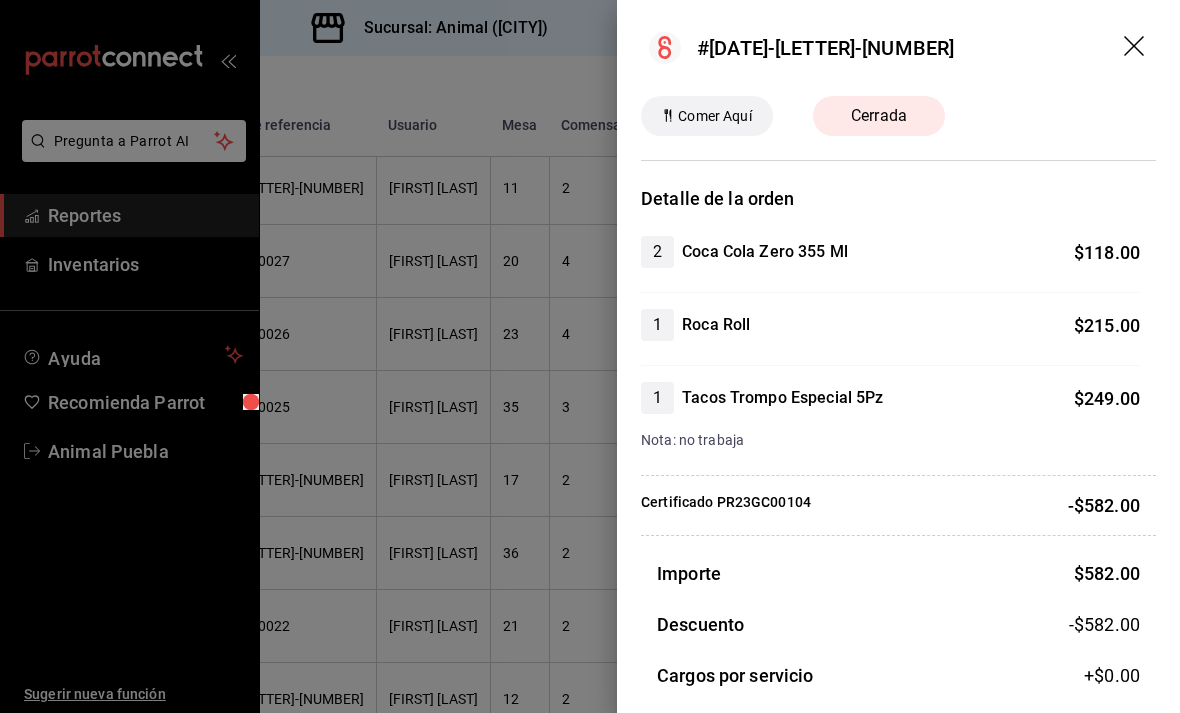 click 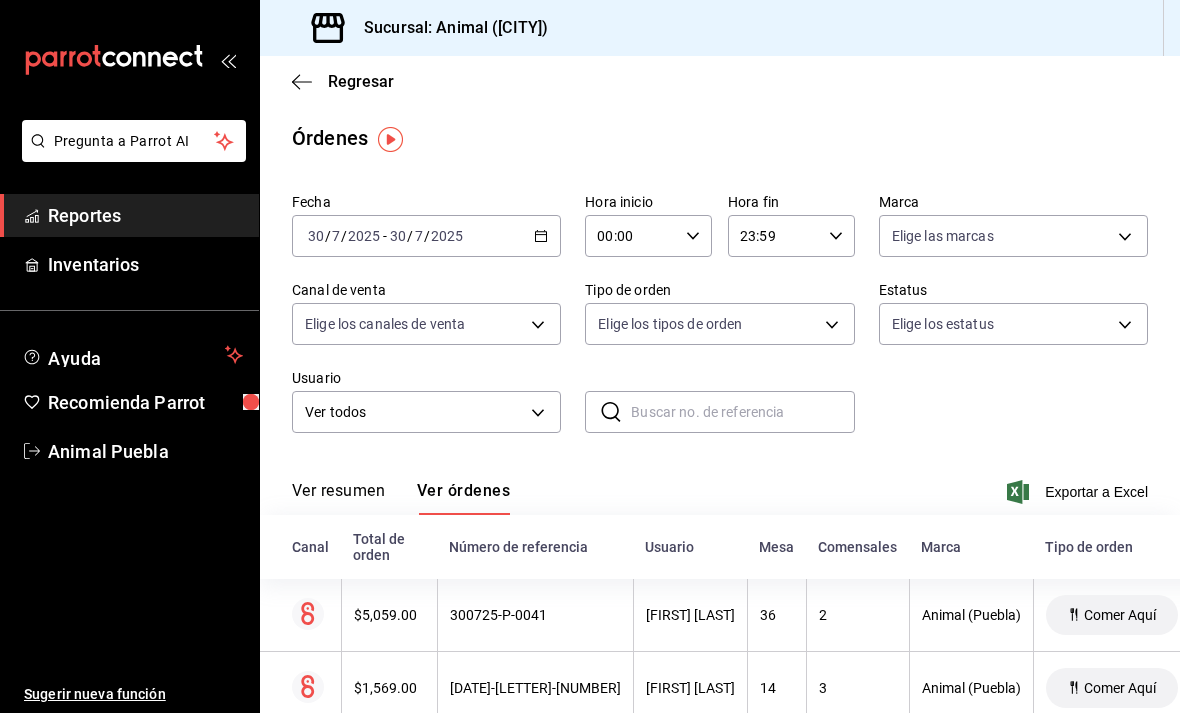 scroll, scrollTop: 0, scrollLeft: 0, axis: both 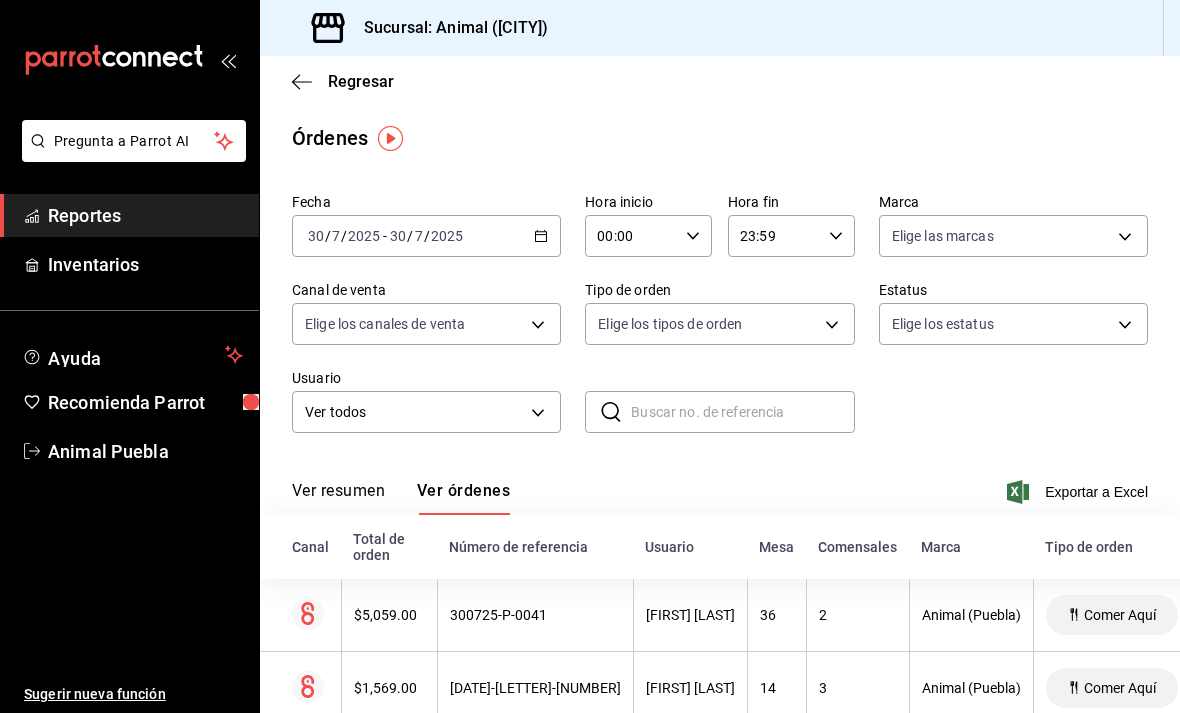 click 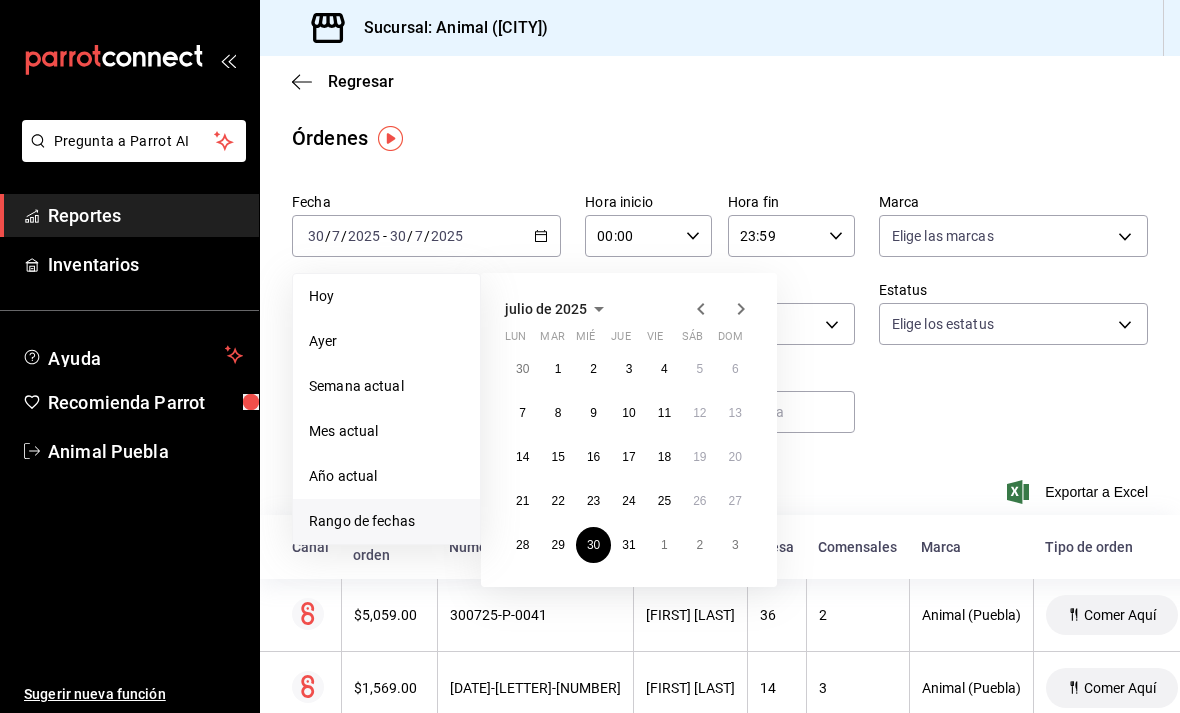 click 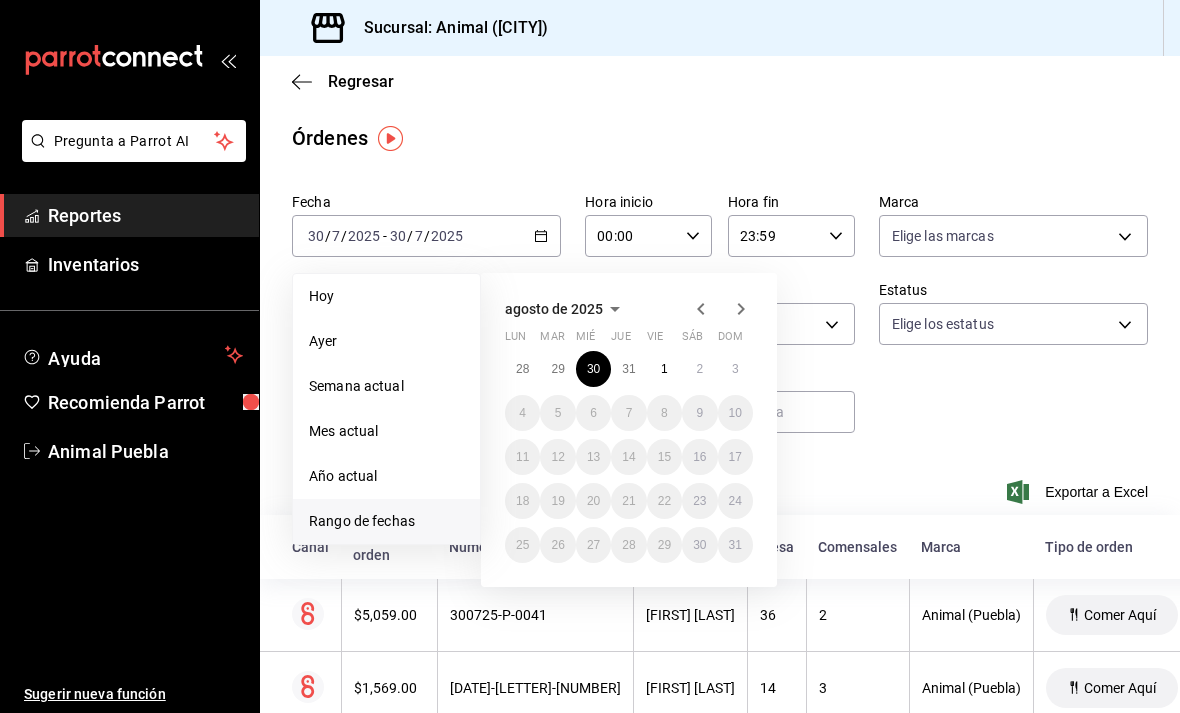 click on "1" at bounding box center [664, 369] 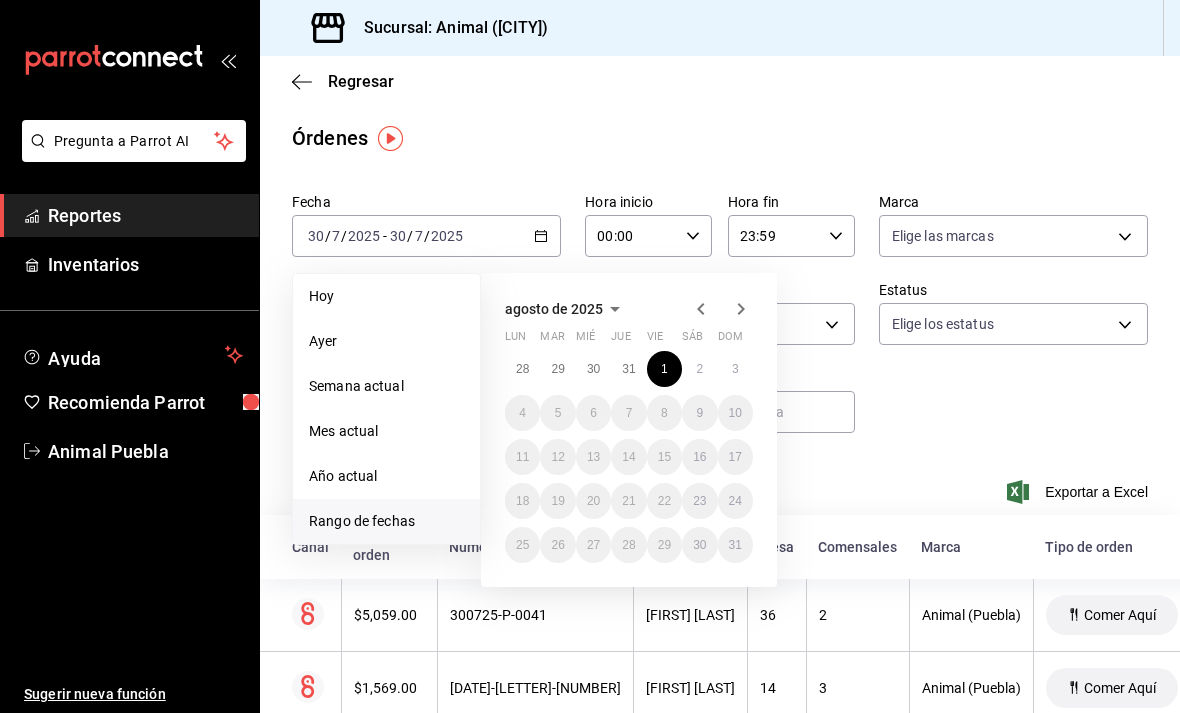 click on "1" at bounding box center [664, 369] 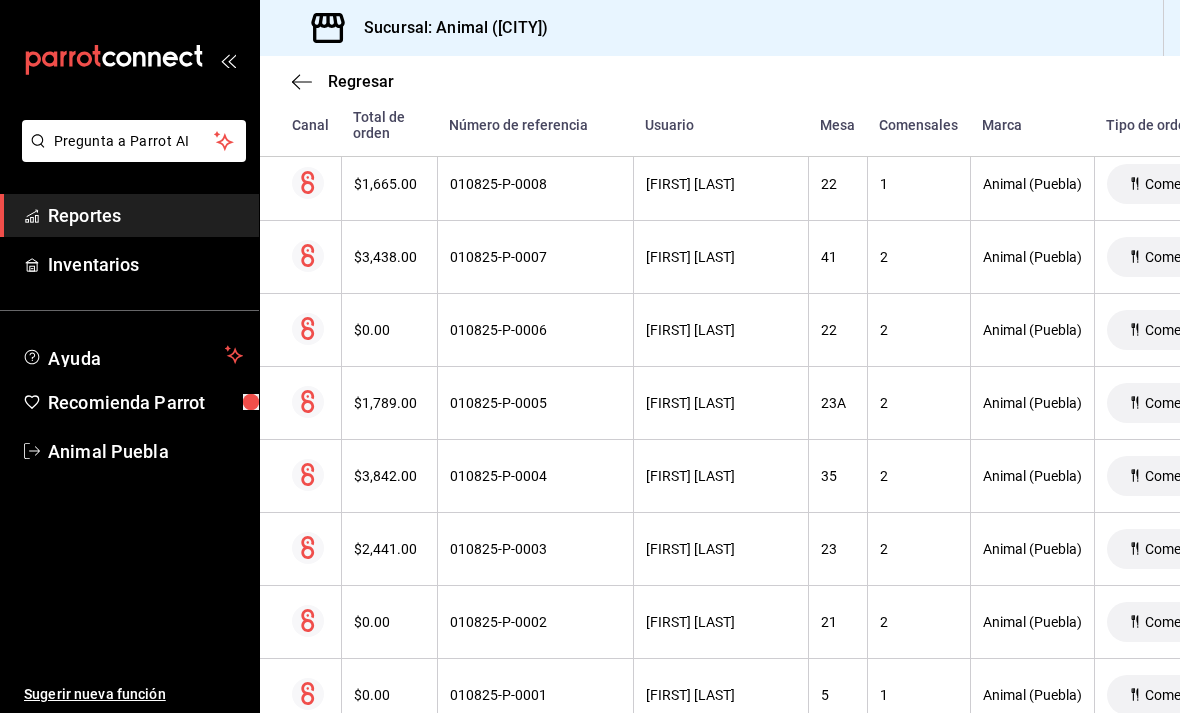 scroll, scrollTop: 4261, scrollLeft: 0, axis: vertical 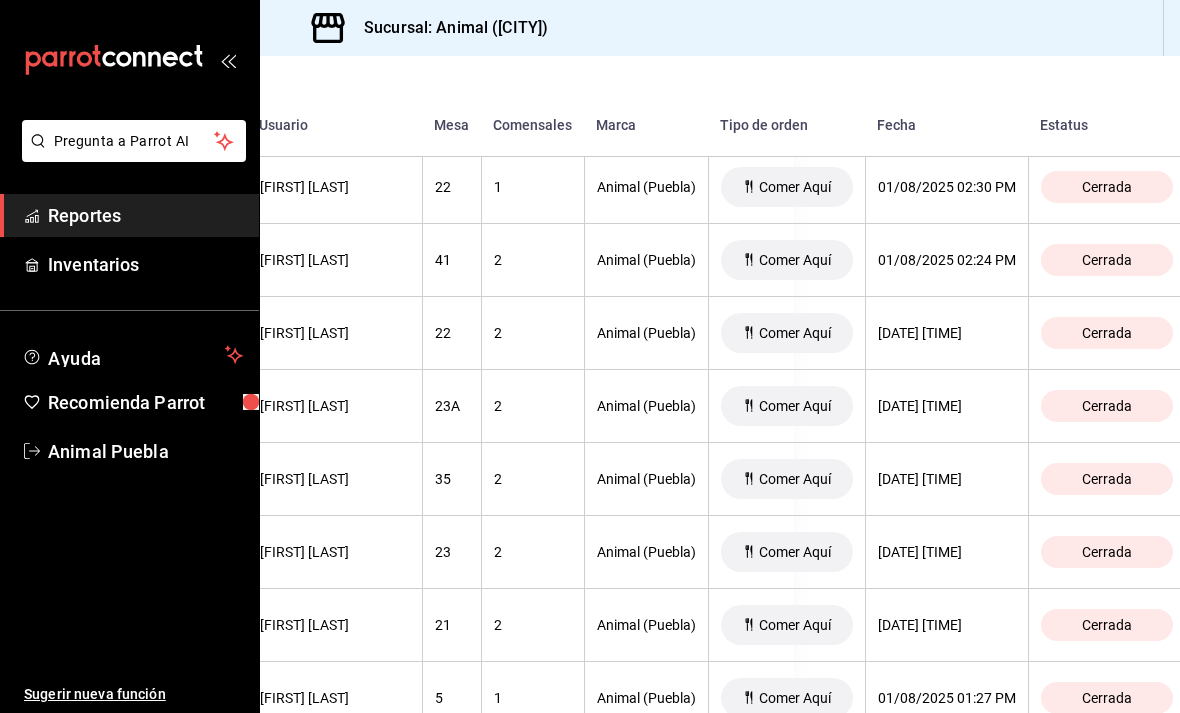 click on "Cerrada" at bounding box center (1107, 625) 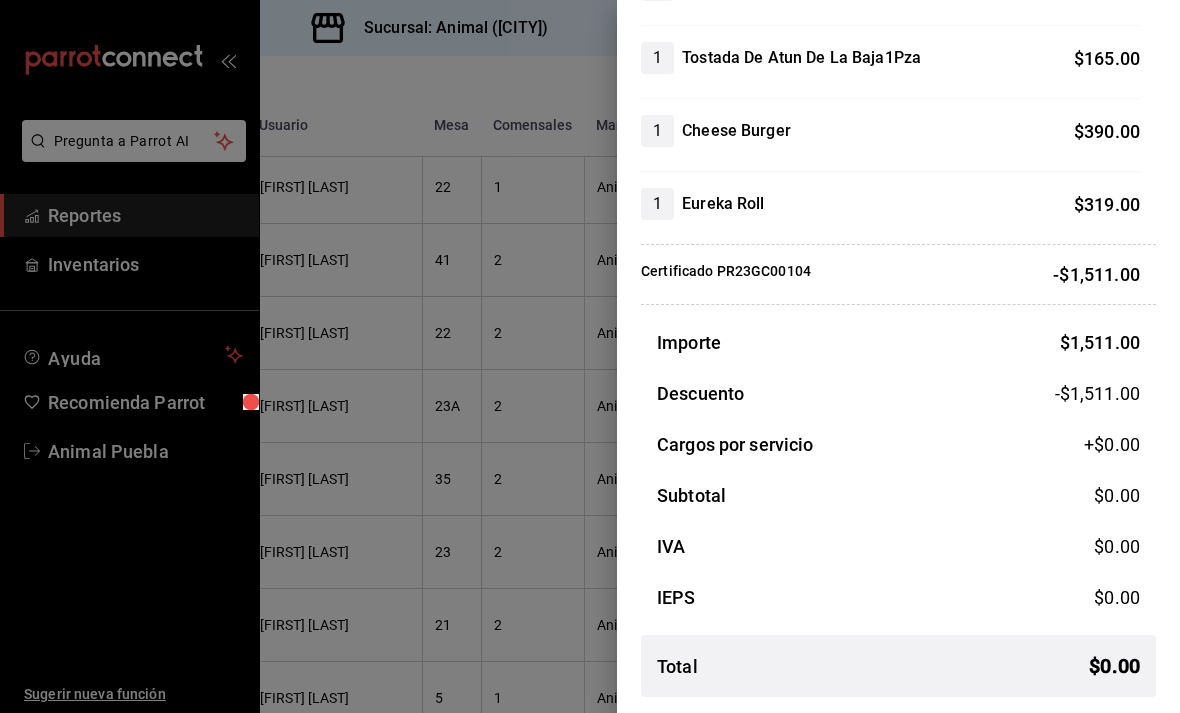 scroll, scrollTop: 413, scrollLeft: 0, axis: vertical 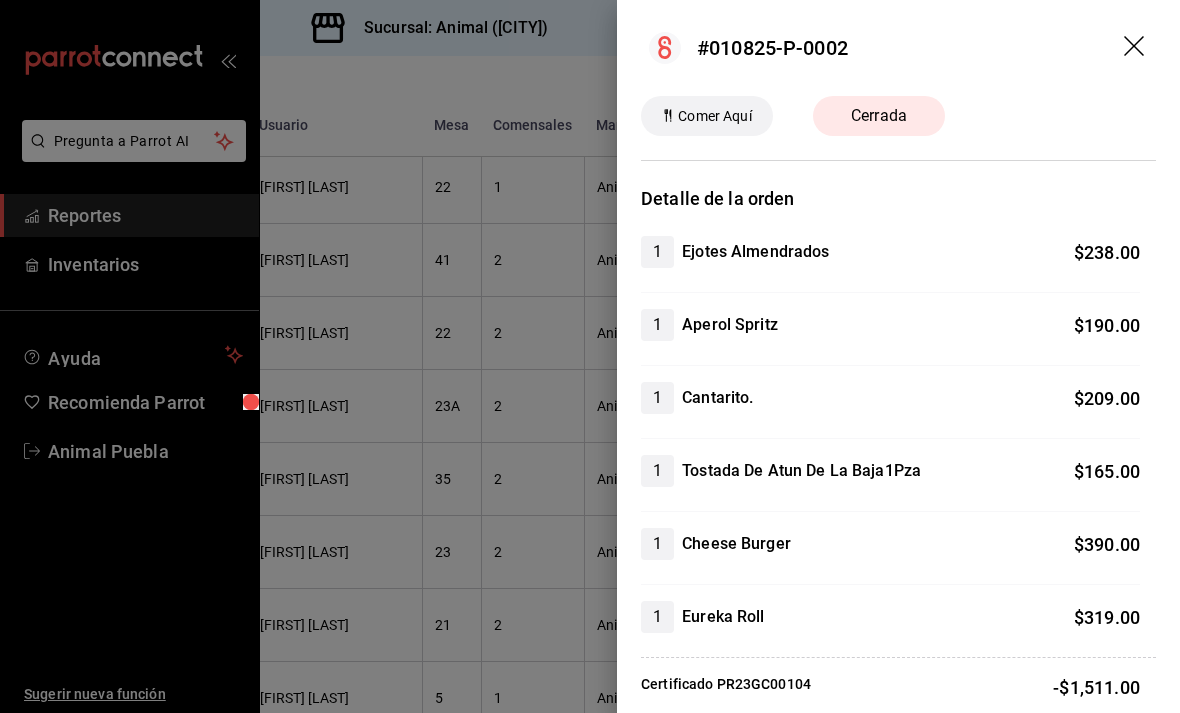 click 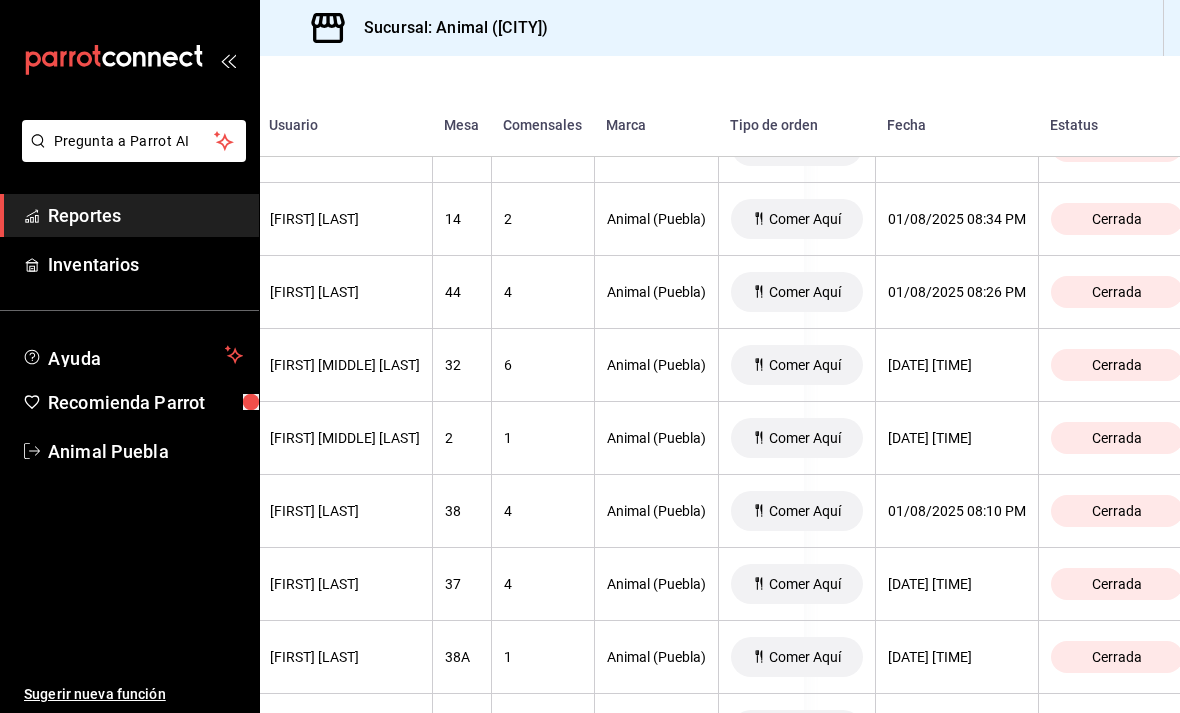 scroll, scrollTop: 1747, scrollLeft: 377, axis: both 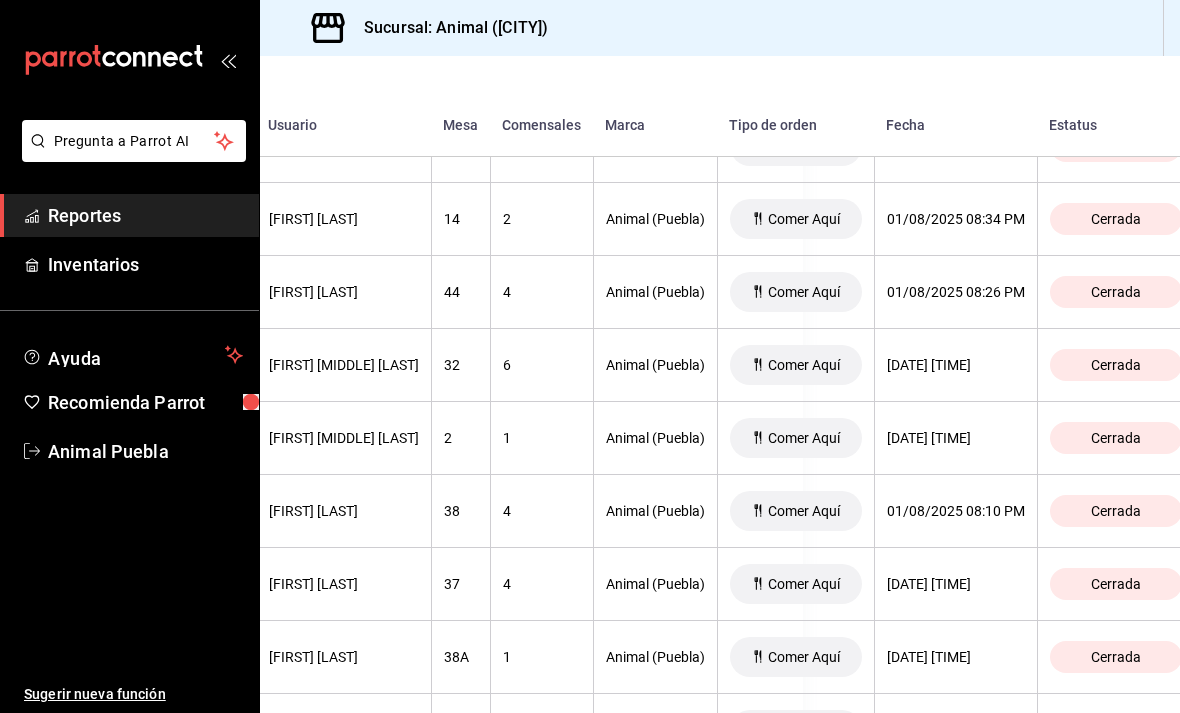 click on "Cerrada" at bounding box center [1116, 511] 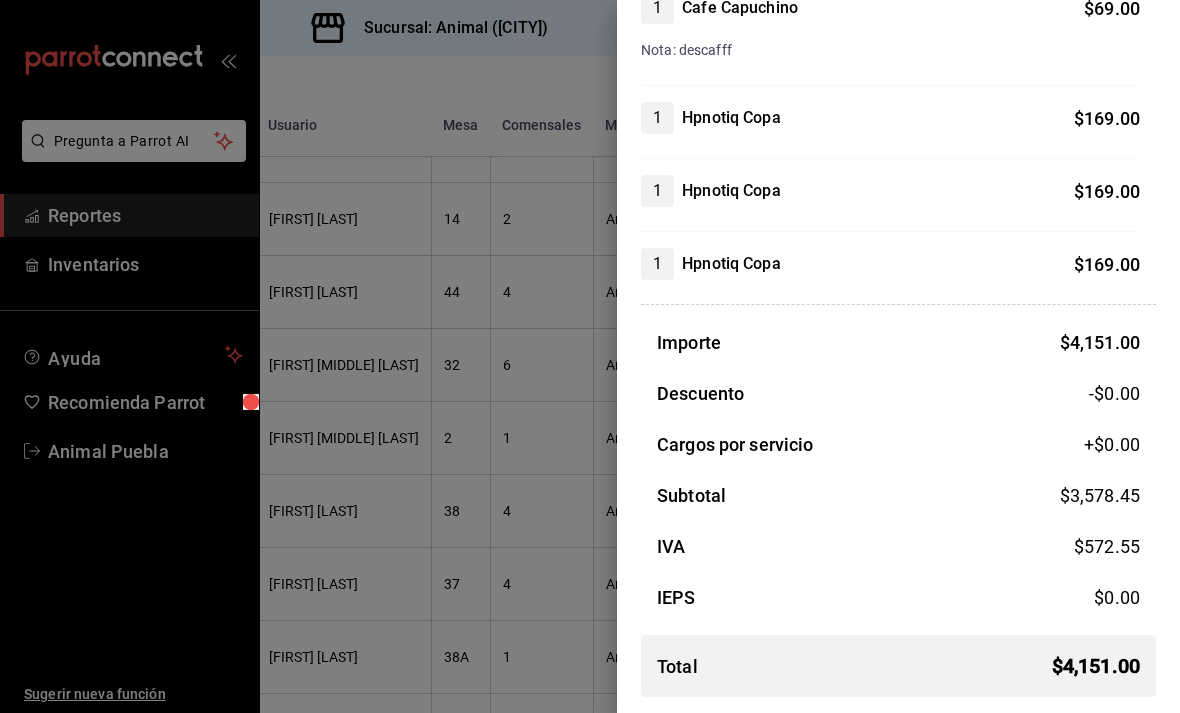 scroll, scrollTop: 1529, scrollLeft: 0, axis: vertical 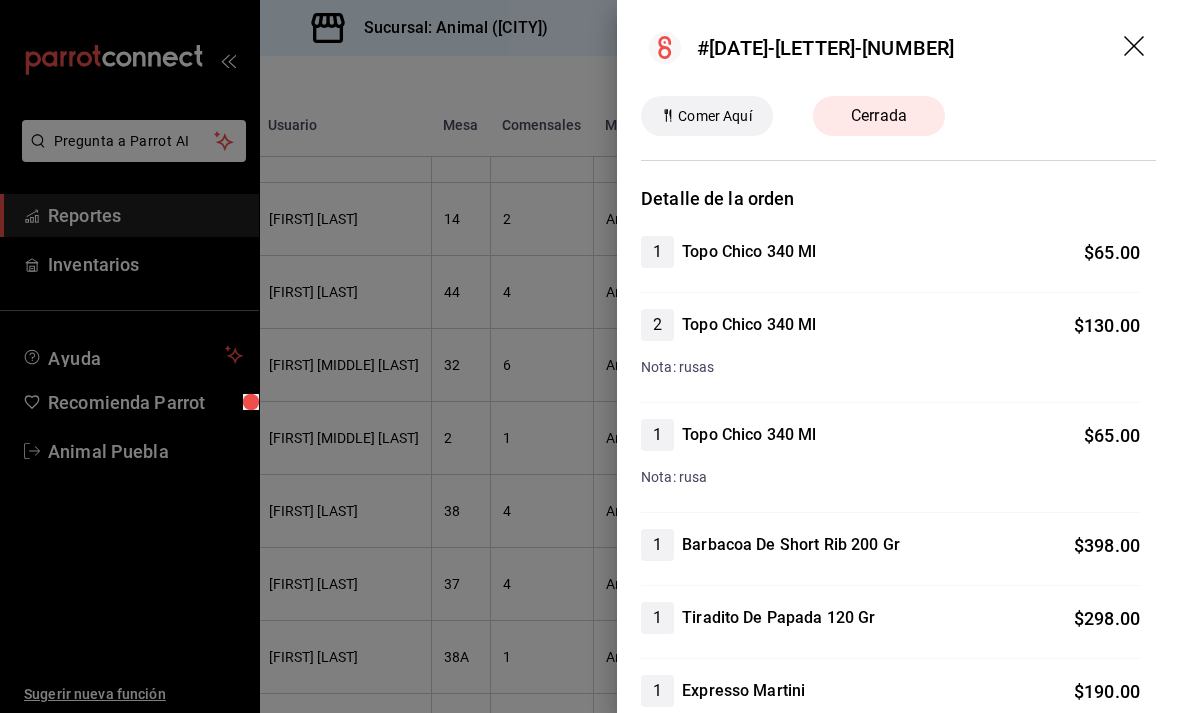 click 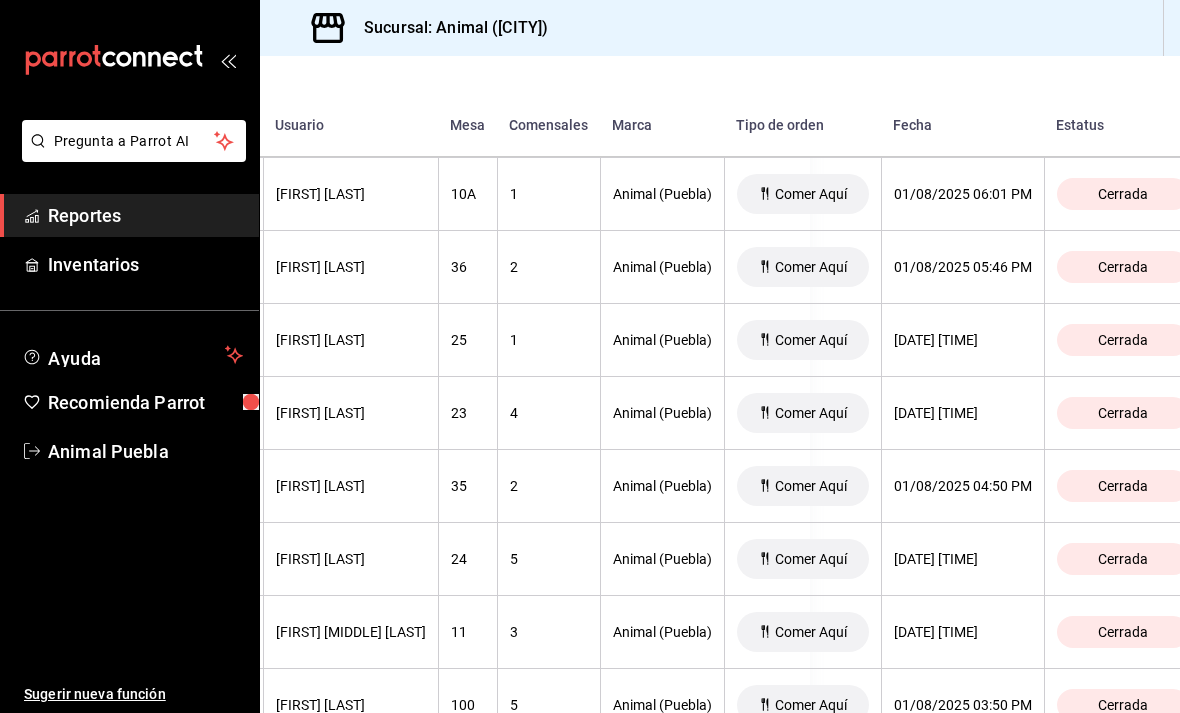 scroll, scrollTop: 2942, scrollLeft: 370, axis: both 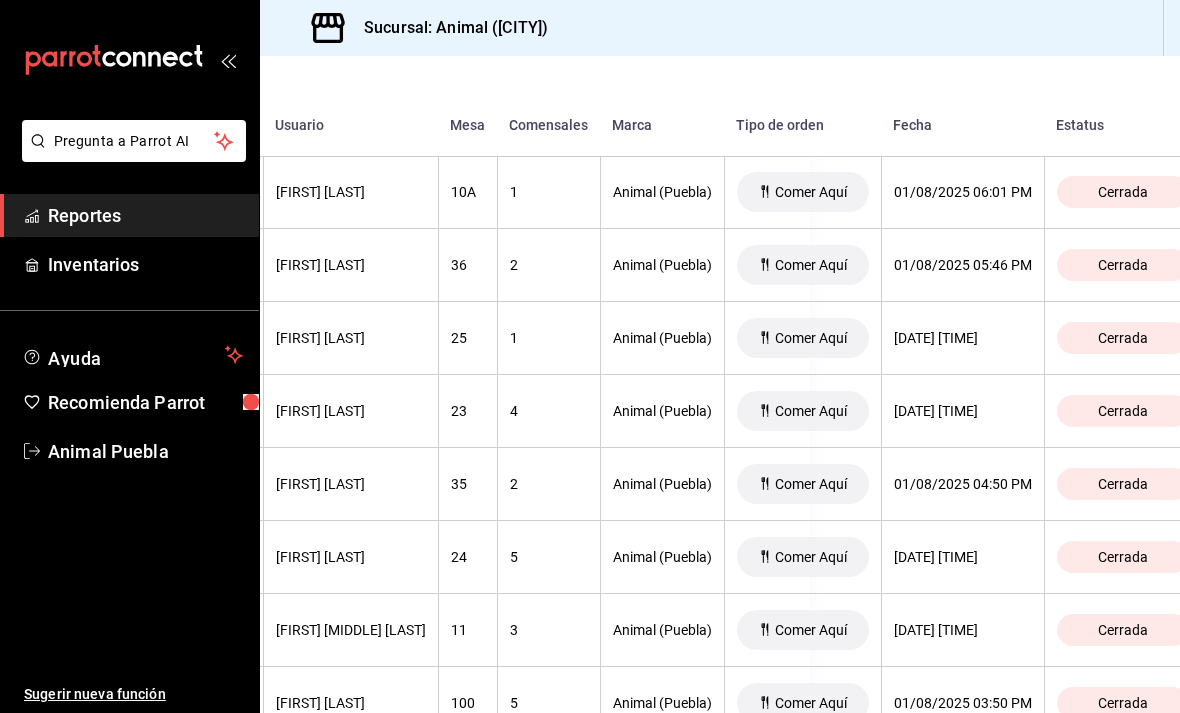 click on "Cerrada" at bounding box center [1123, 411] 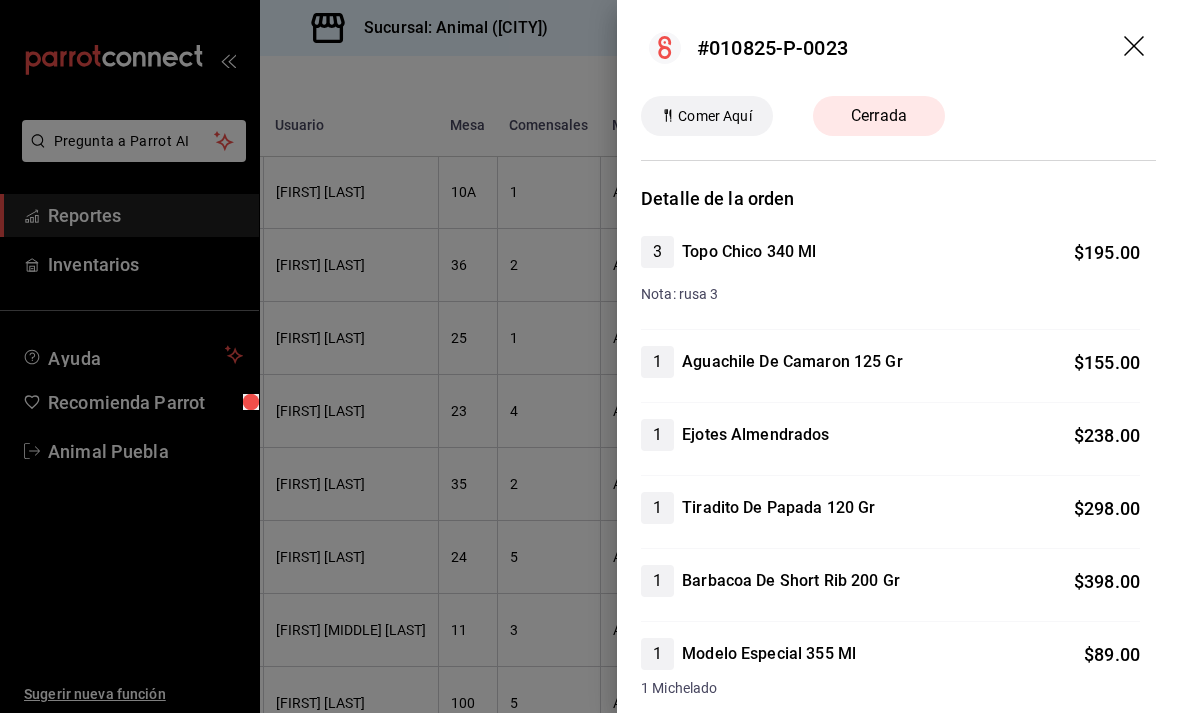 scroll, scrollTop: 0, scrollLeft: 0, axis: both 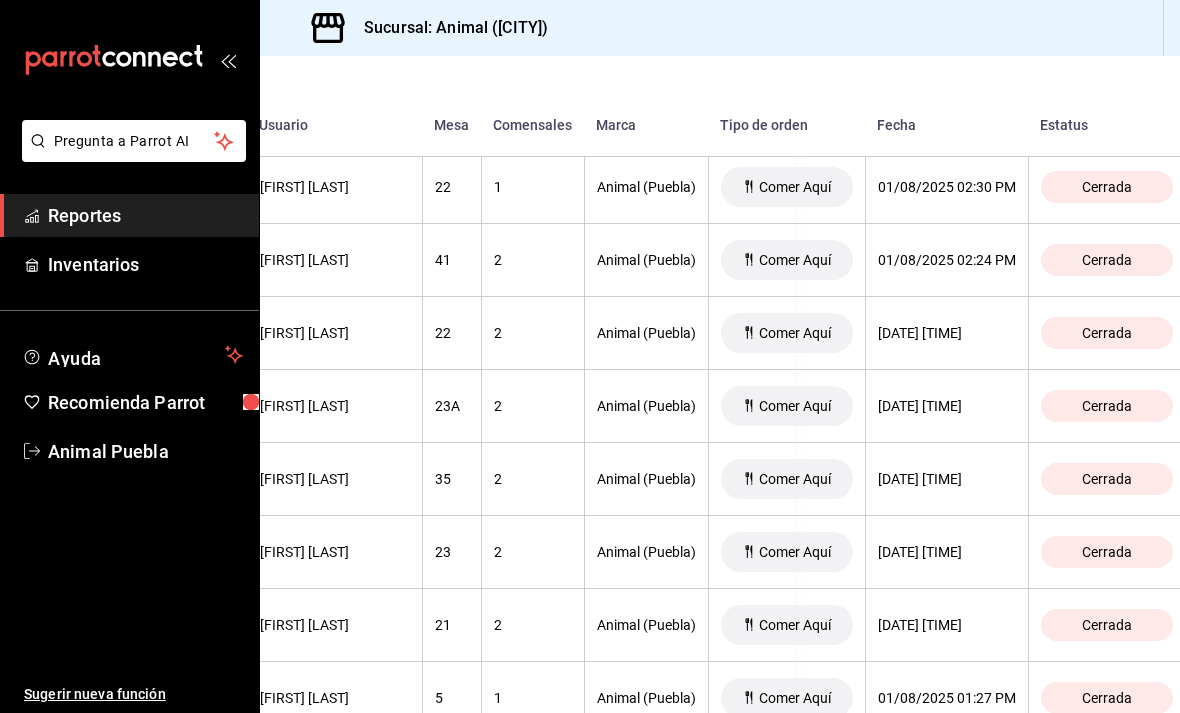 click on "Cerrada" at bounding box center [1107, 333] 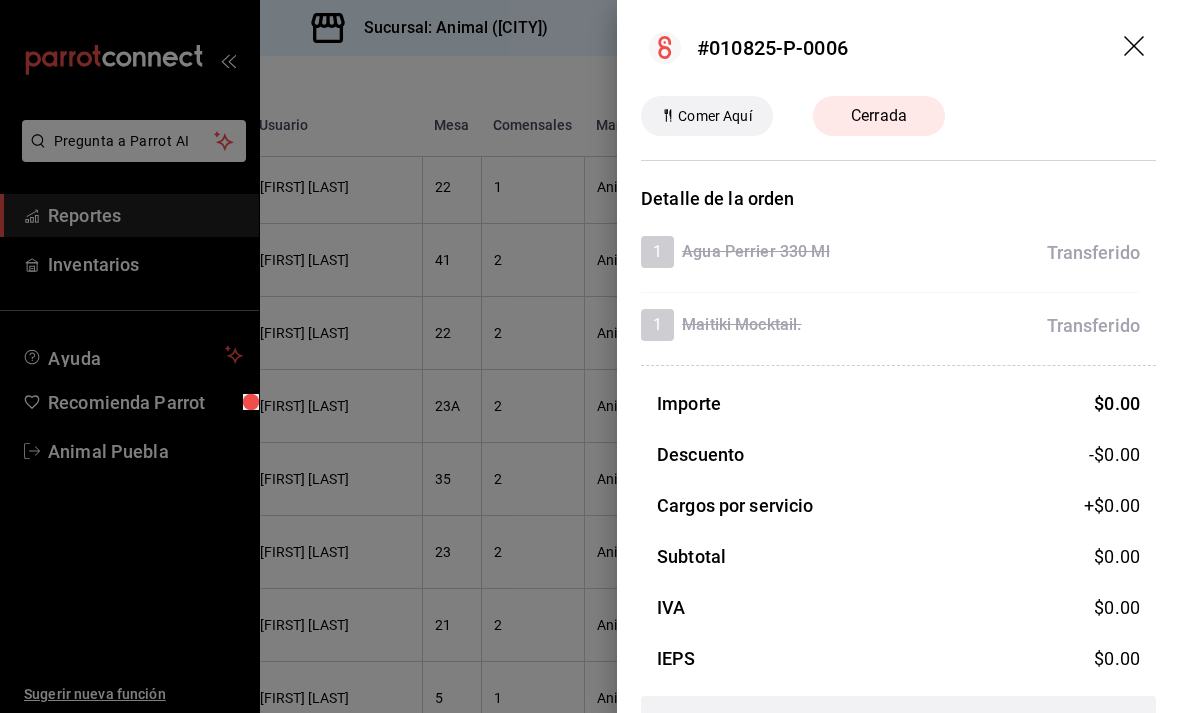 scroll, scrollTop: 0, scrollLeft: 0, axis: both 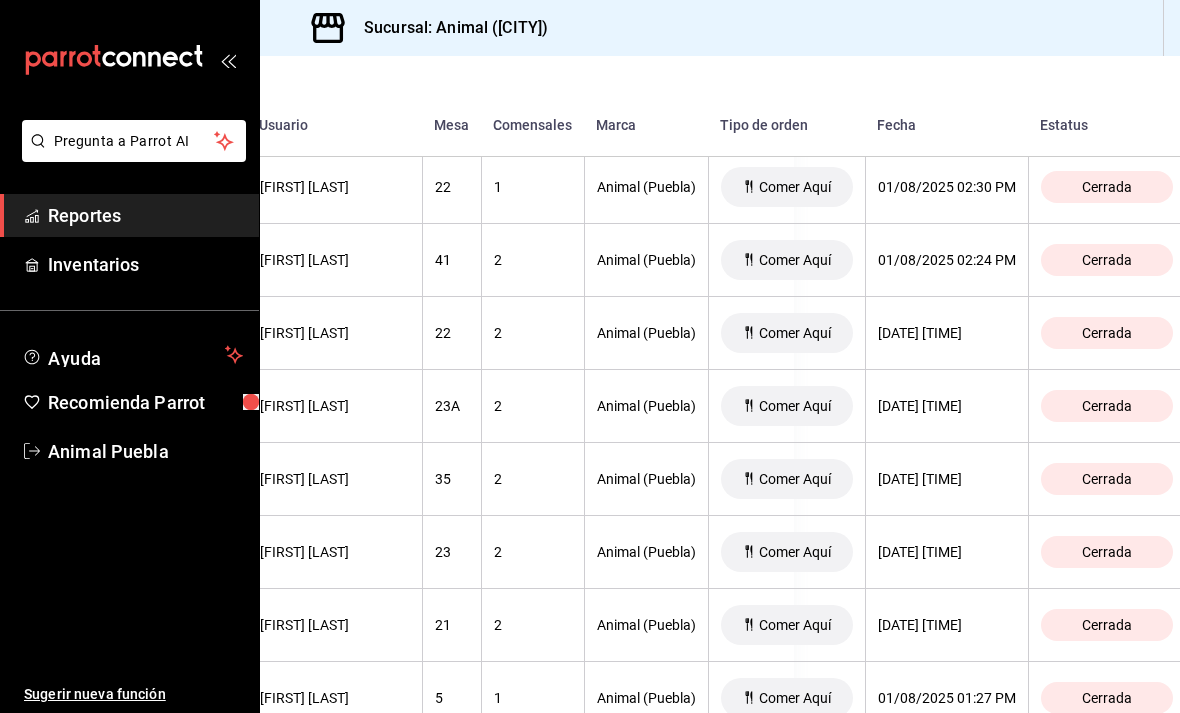click on "Cerrada" at bounding box center (1107, 187) 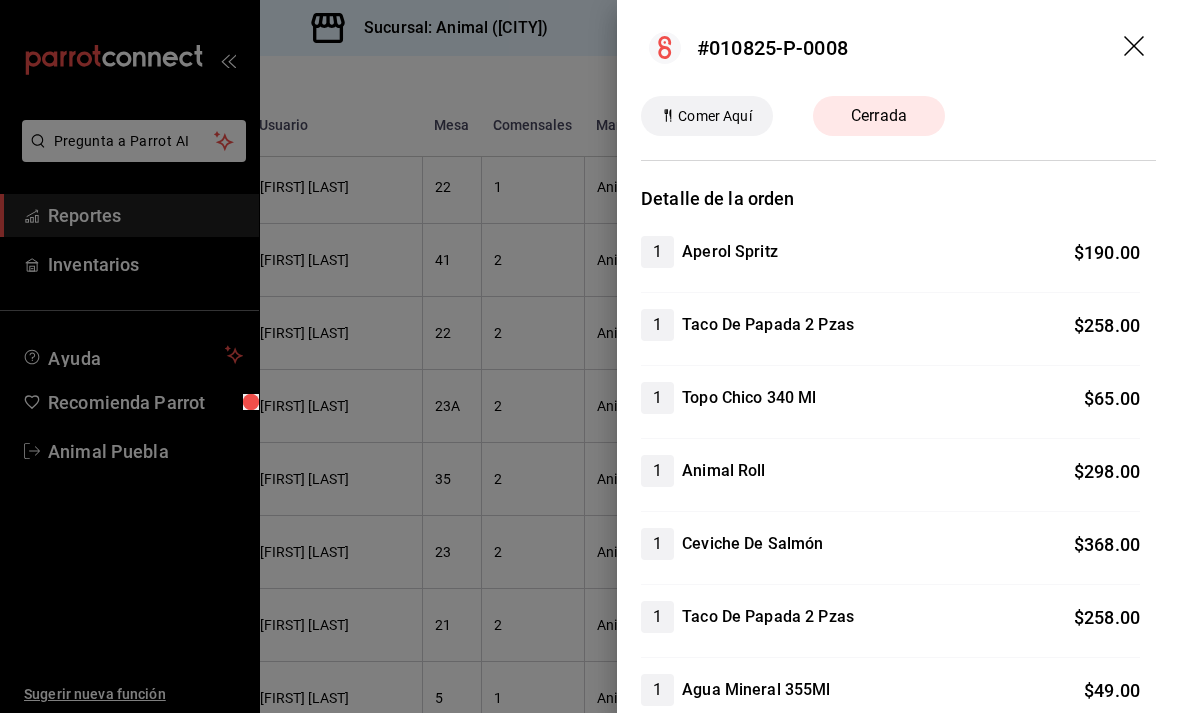 scroll, scrollTop: 0, scrollLeft: 0, axis: both 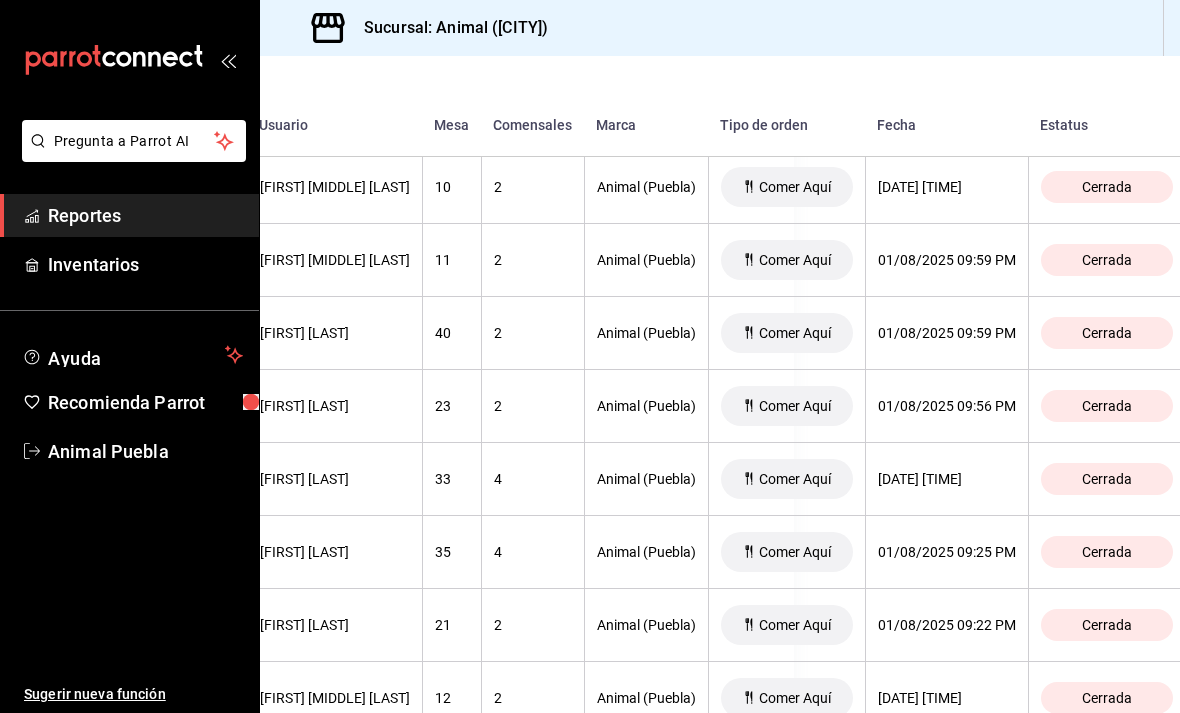 click on "Cerrada" at bounding box center [1107, 479] 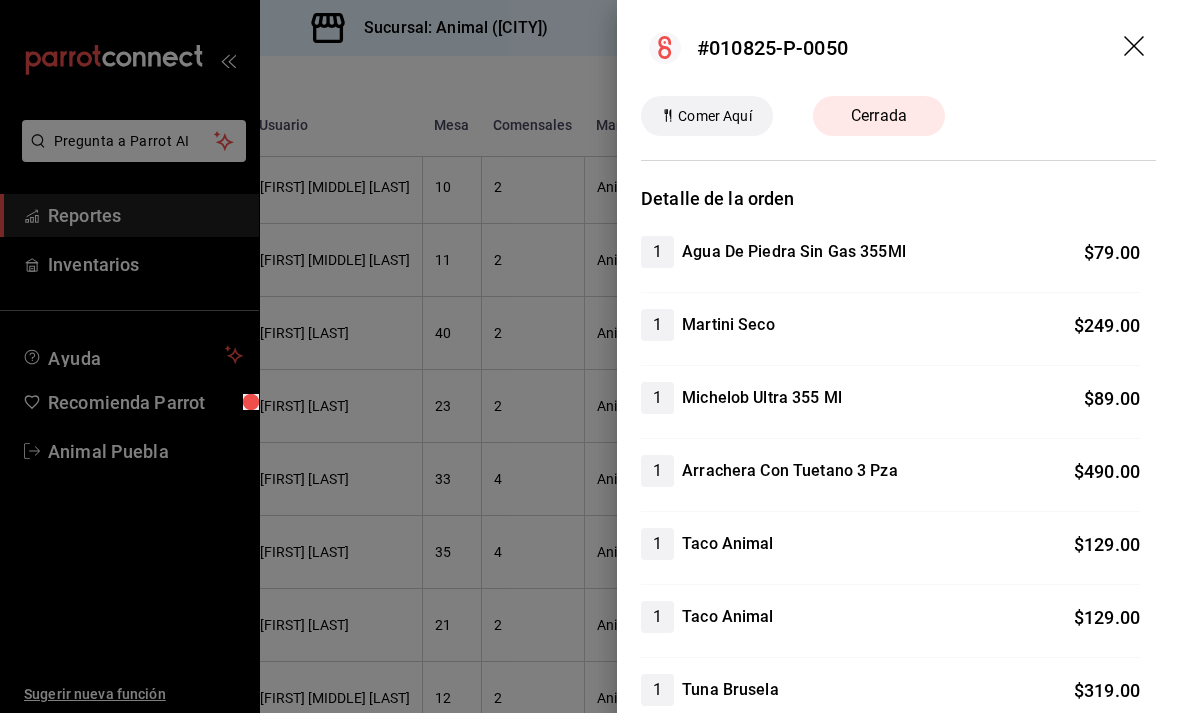 scroll, scrollTop: 0, scrollLeft: 0, axis: both 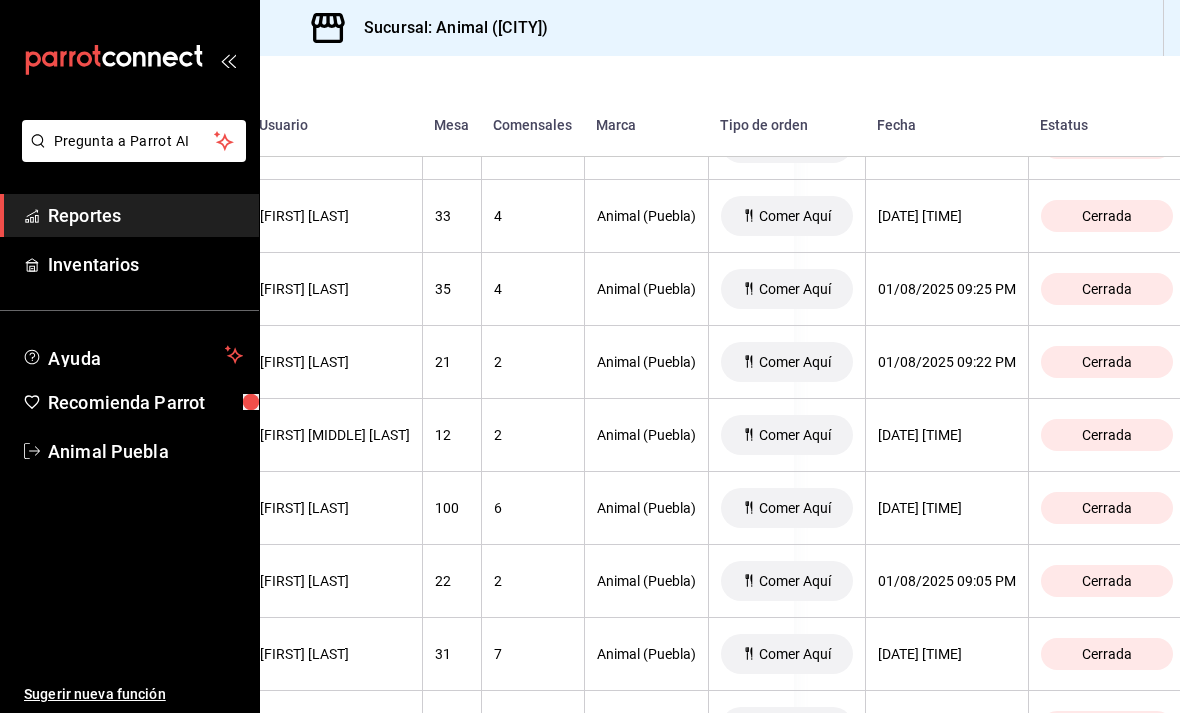 click on "Cerrada" at bounding box center (1107, 581) 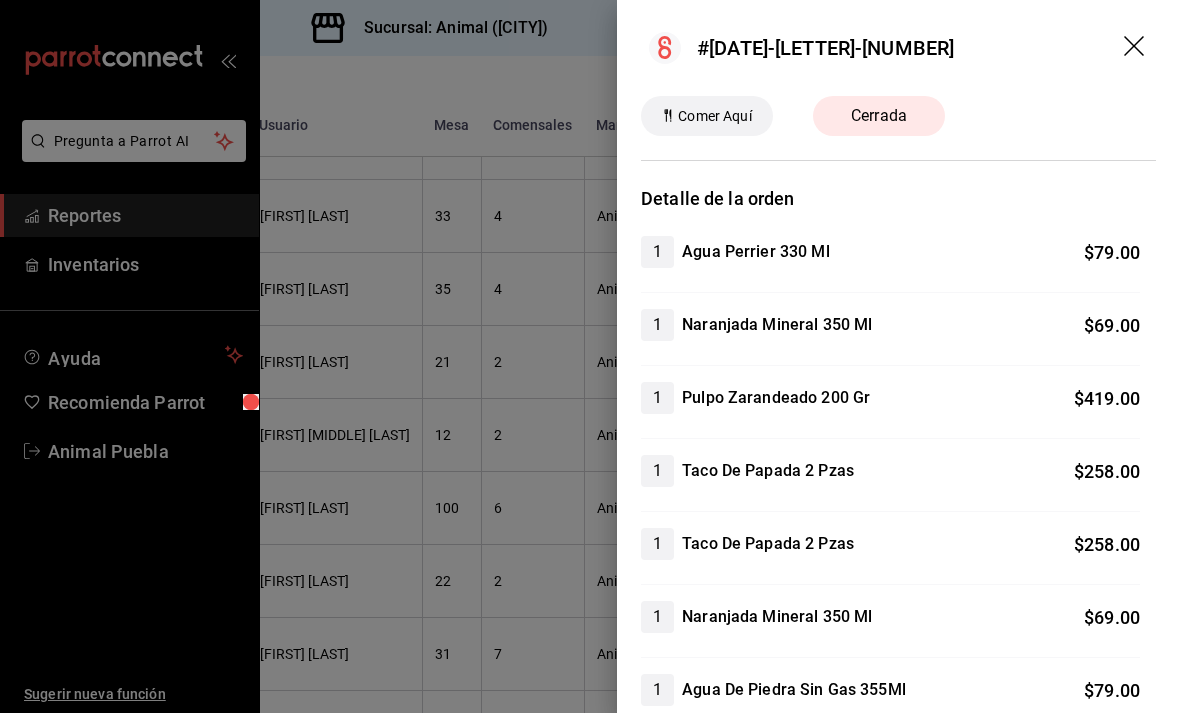 scroll, scrollTop: 0, scrollLeft: 0, axis: both 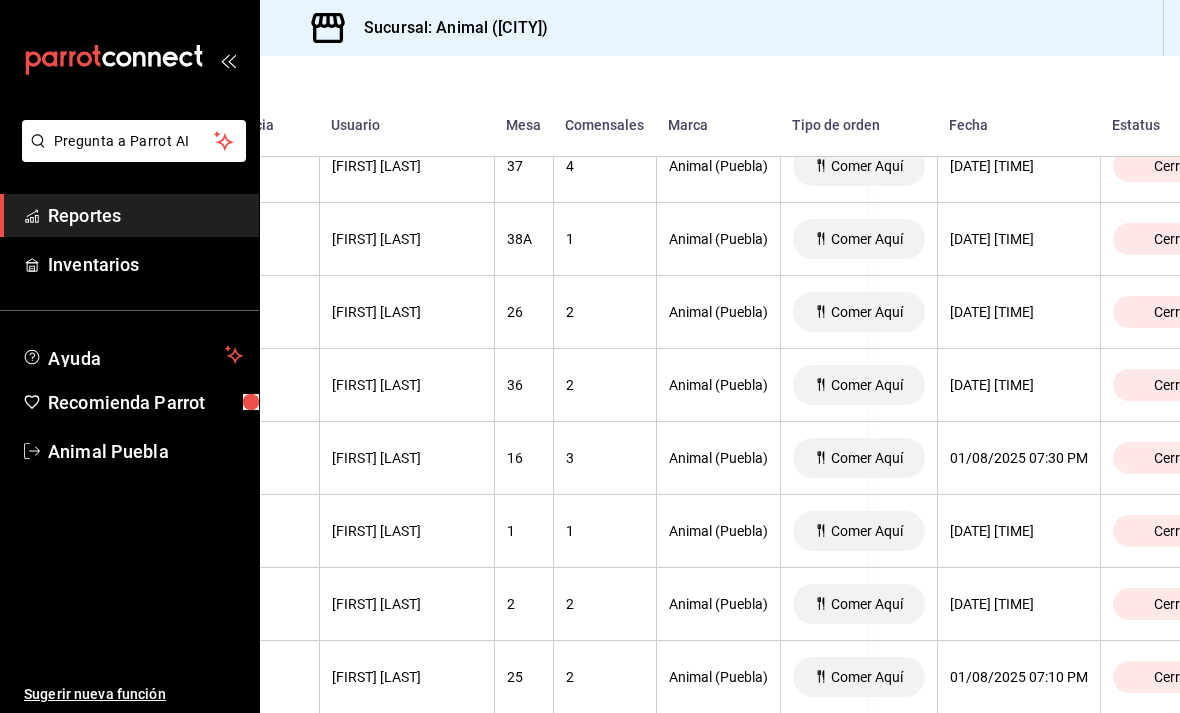 click on "Cerrada" at bounding box center [1179, 458] 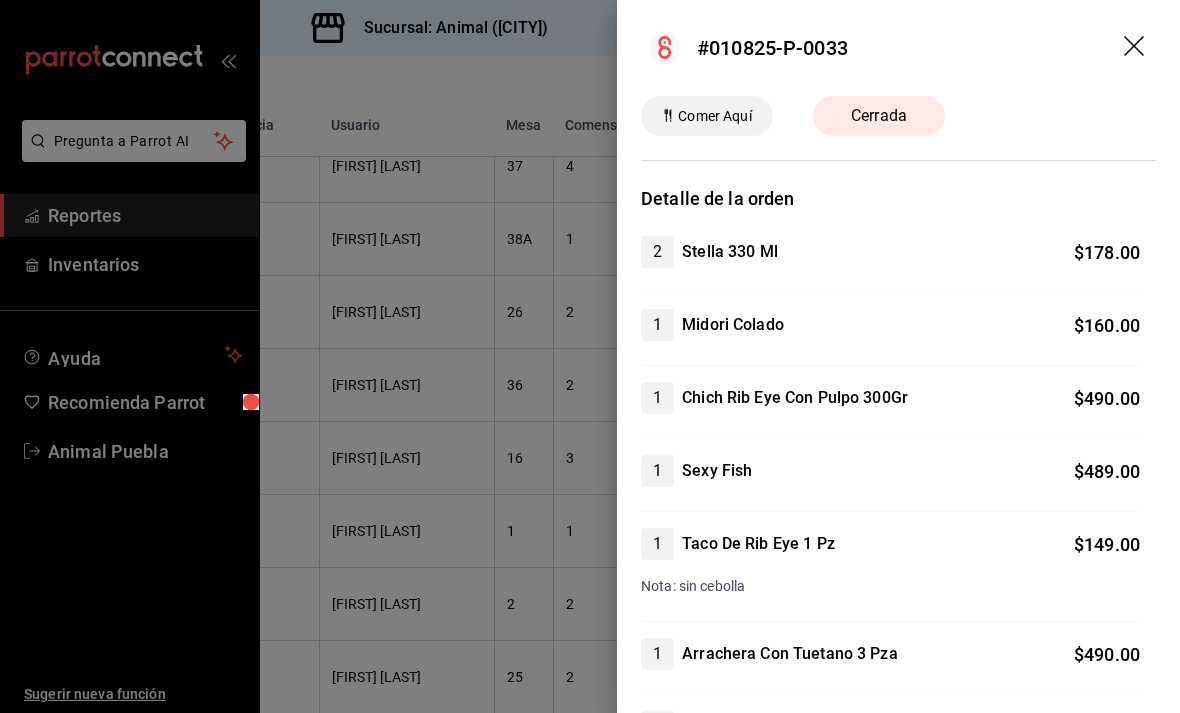 scroll, scrollTop: 0, scrollLeft: 0, axis: both 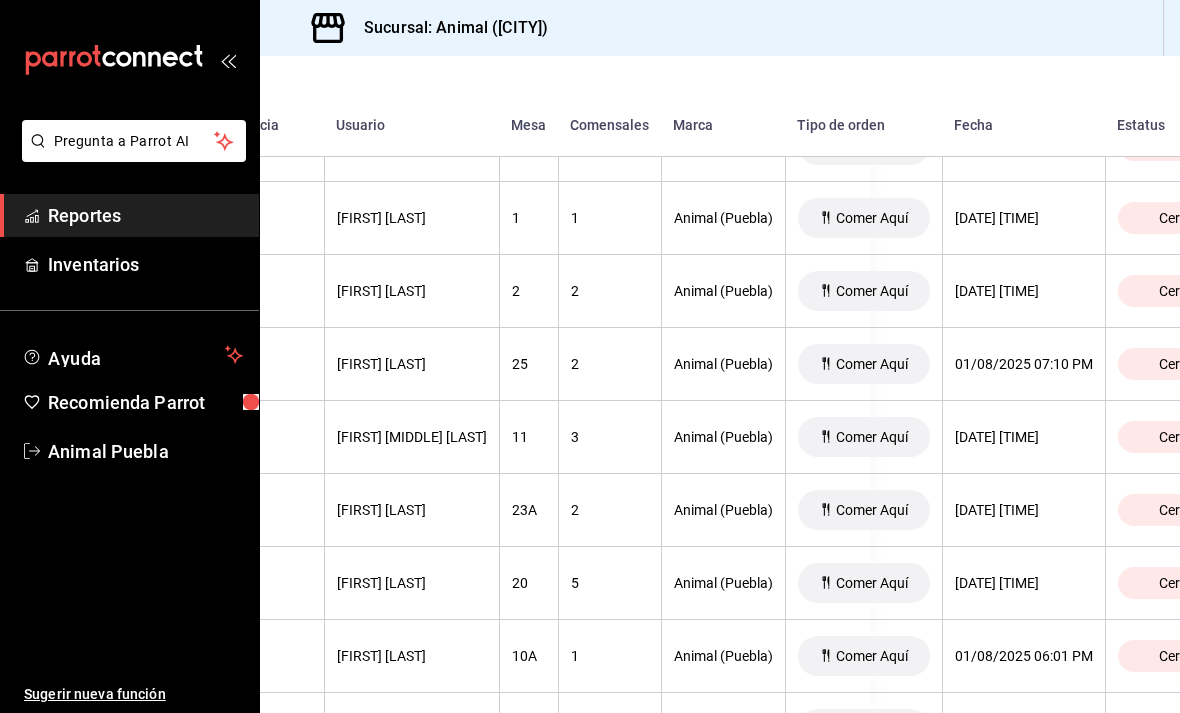 click on "Cerrada" at bounding box center (1184, 437) 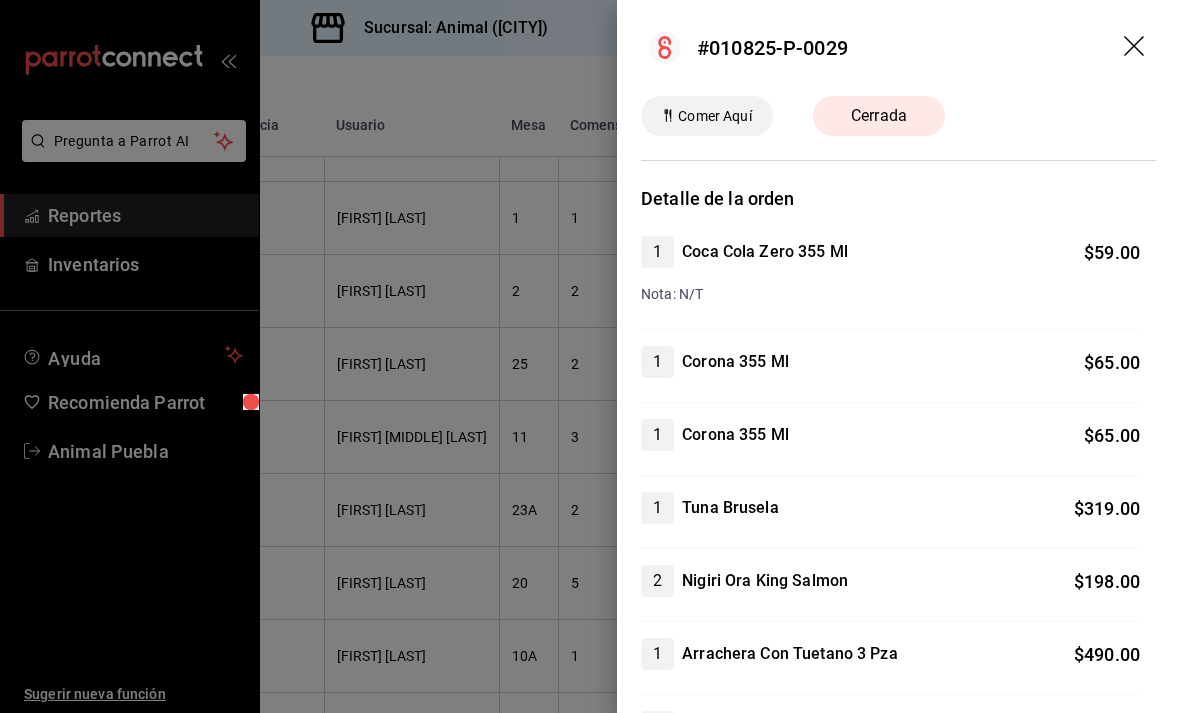 scroll, scrollTop: 0, scrollLeft: 0, axis: both 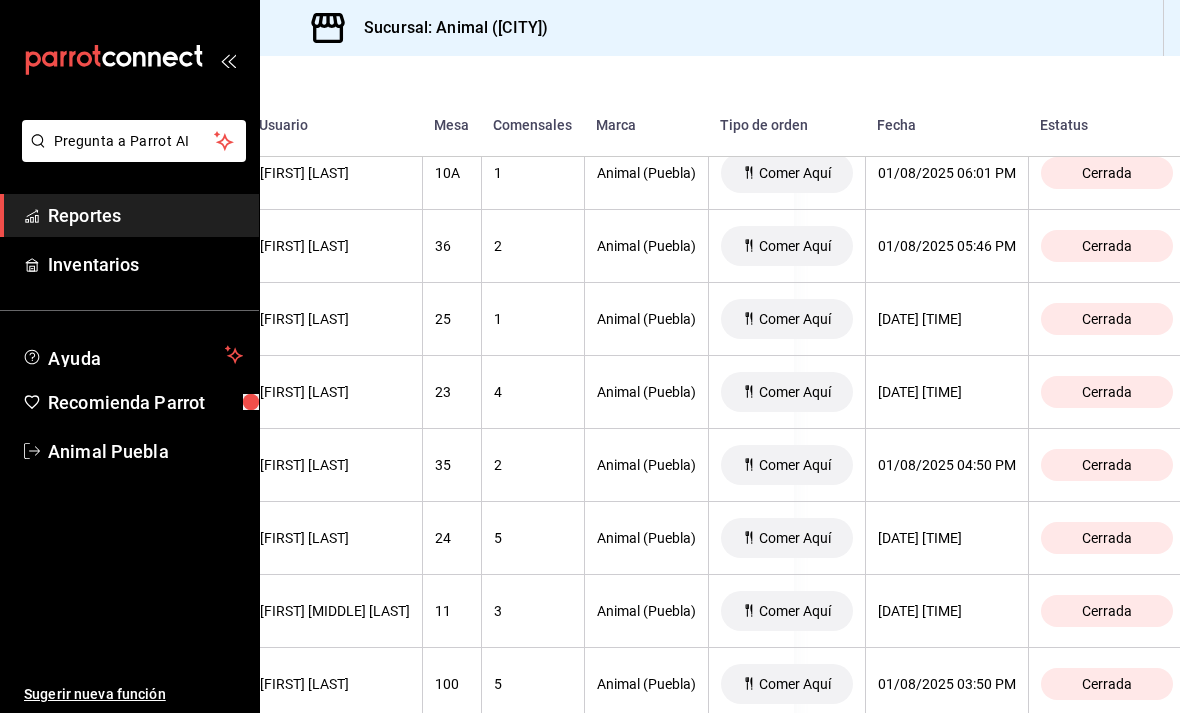 click on "Cerrada" at bounding box center [1107, 465] 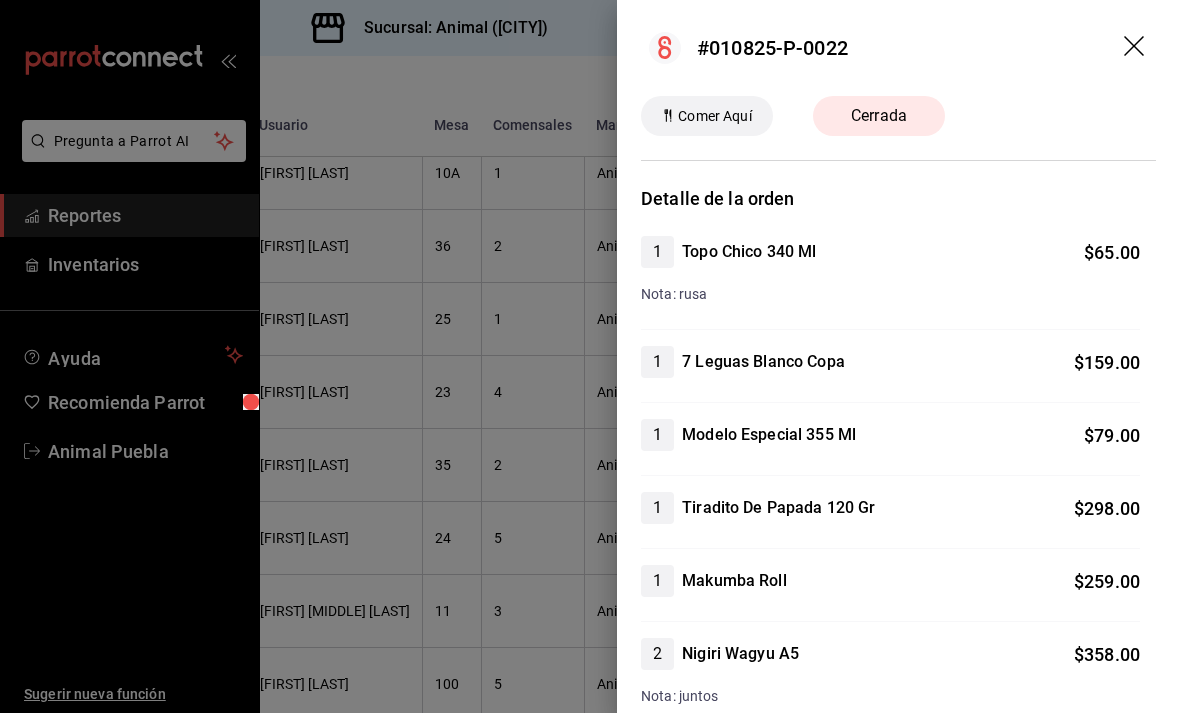 scroll, scrollTop: 0, scrollLeft: 0, axis: both 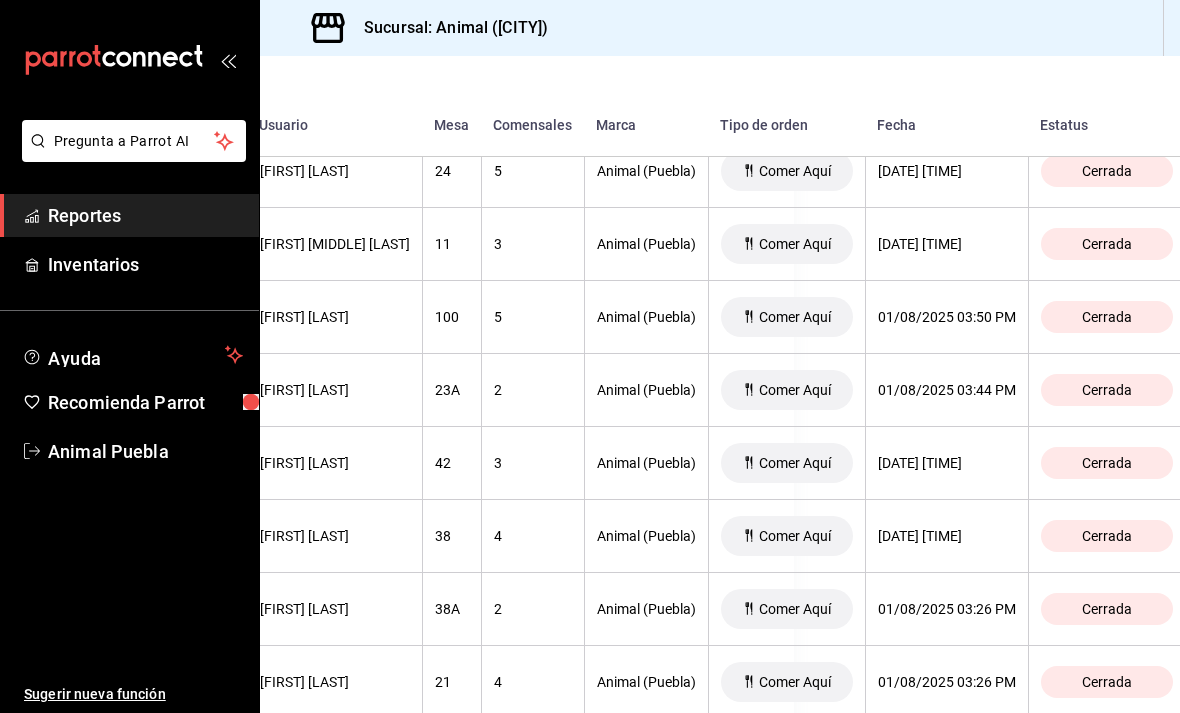 click on "Cerrada" at bounding box center [1107, 463] 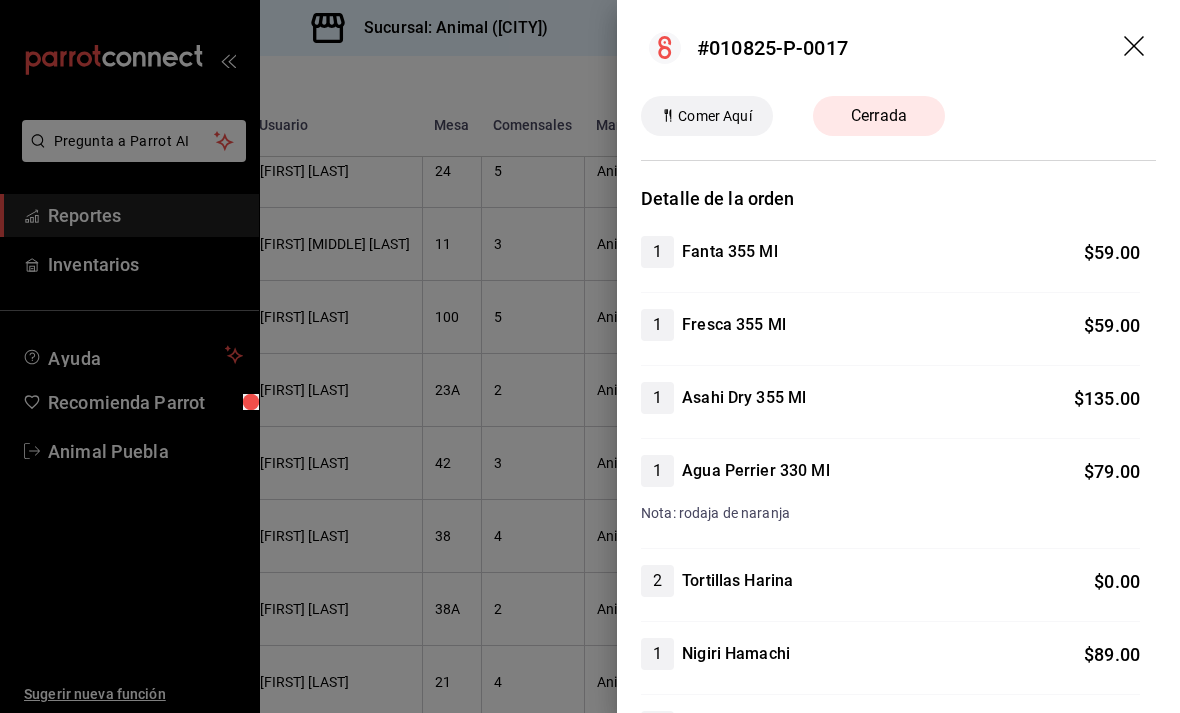 scroll, scrollTop: 0, scrollLeft: 0, axis: both 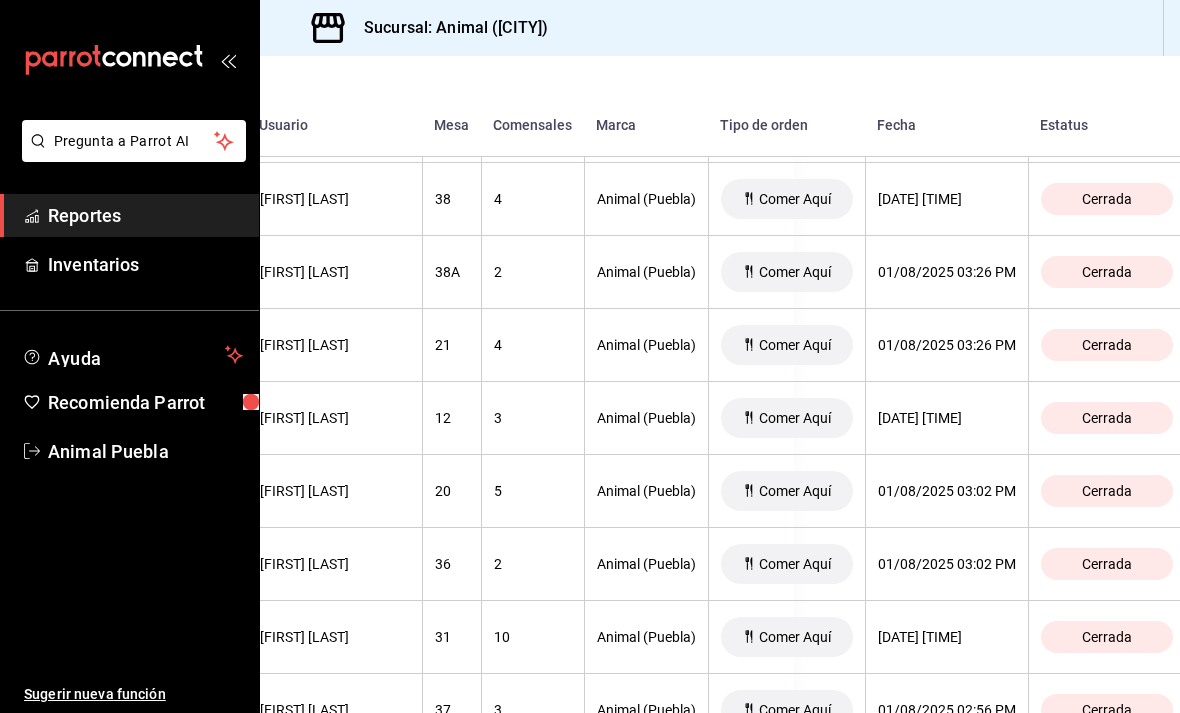 click on "Cerrada" at bounding box center [1107, 491] 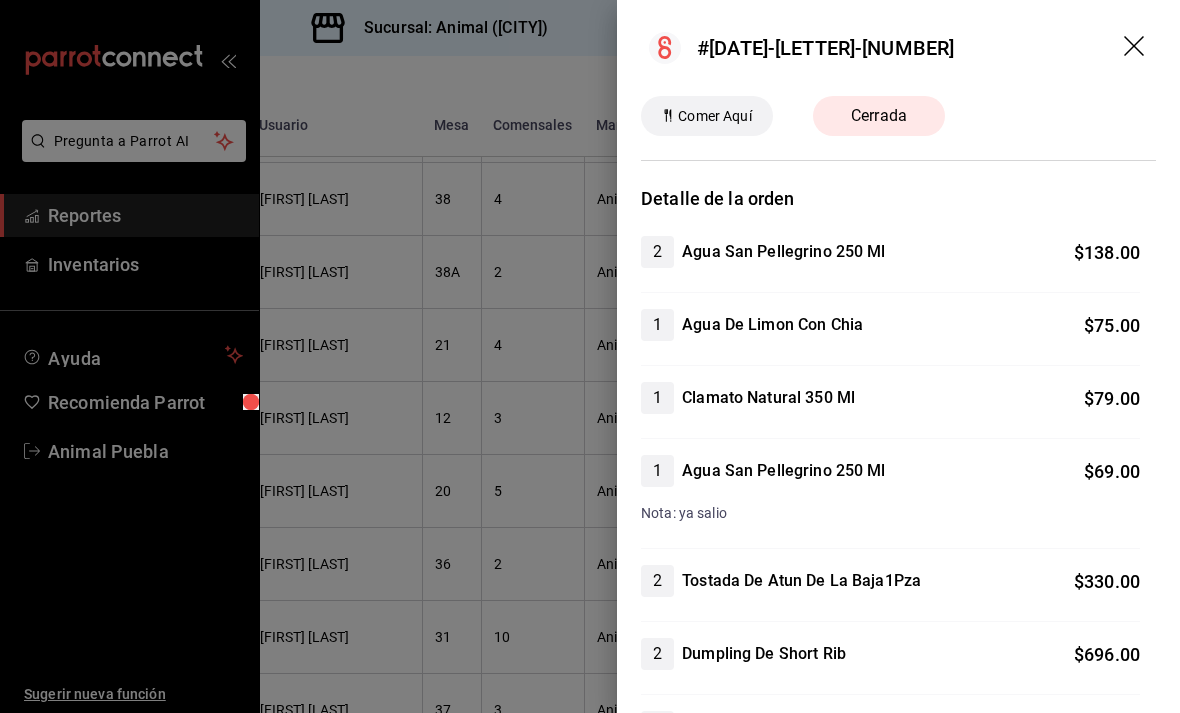 scroll, scrollTop: 0, scrollLeft: 0, axis: both 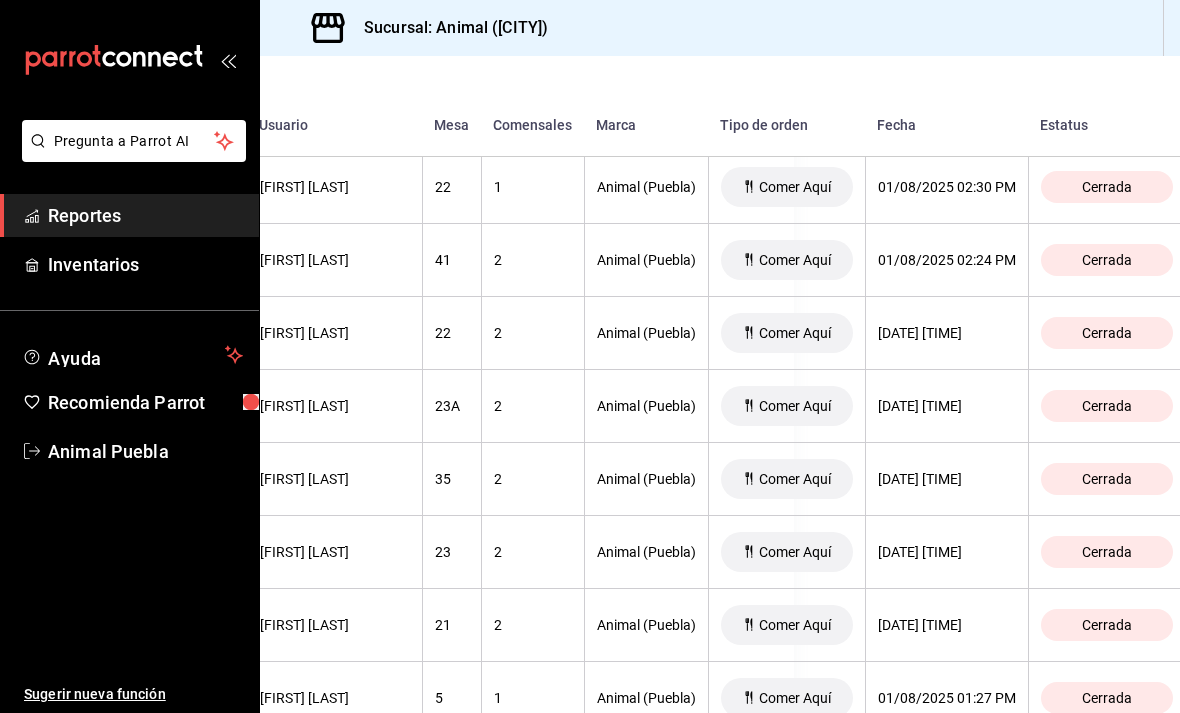click on "Cerrada" at bounding box center (1107, 552) 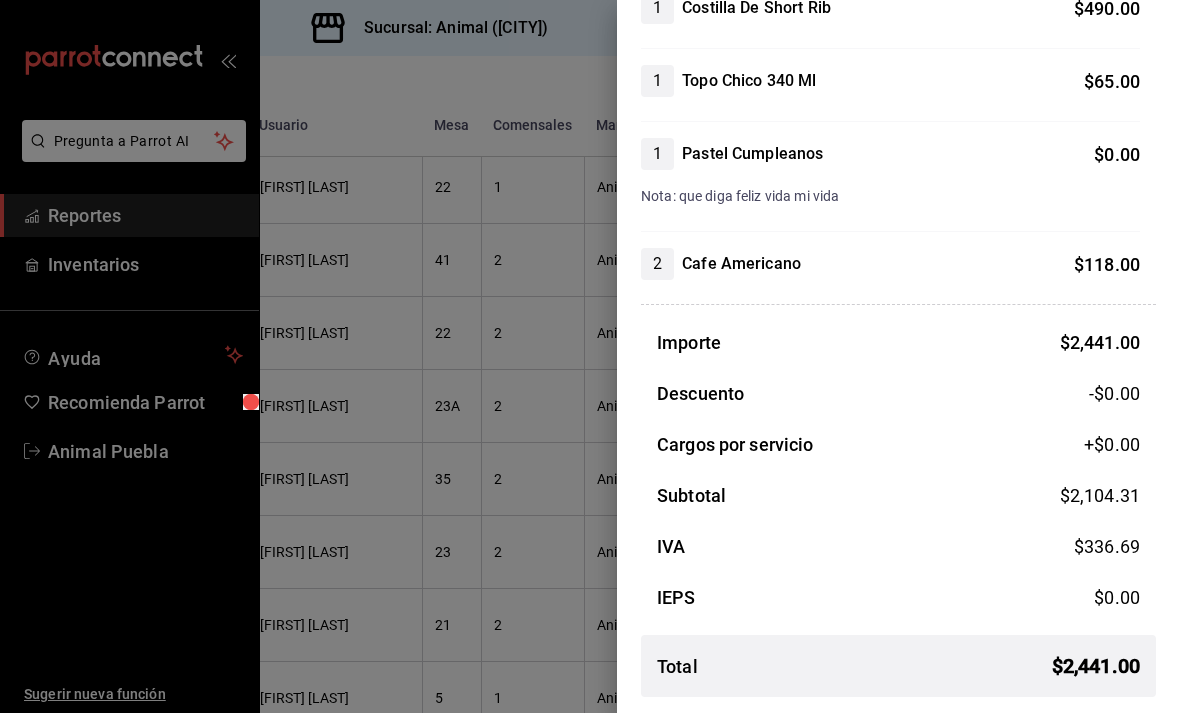 scroll, scrollTop: 1011, scrollLeft: 0, axis: vertical 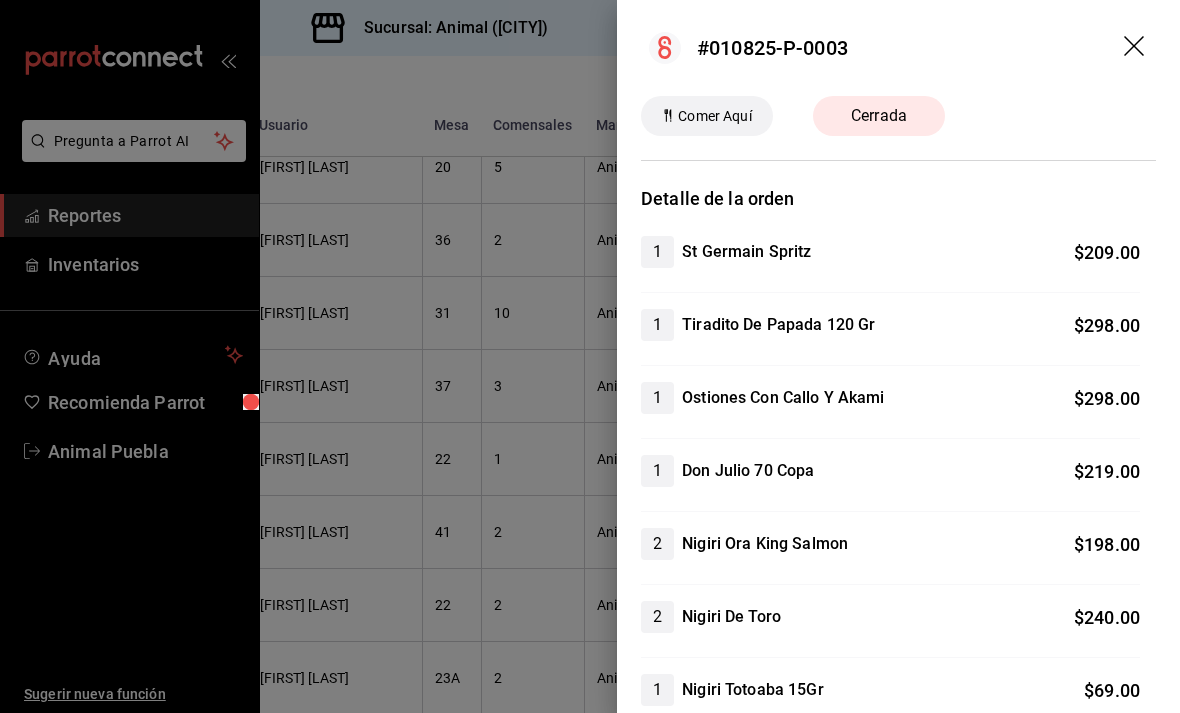 click 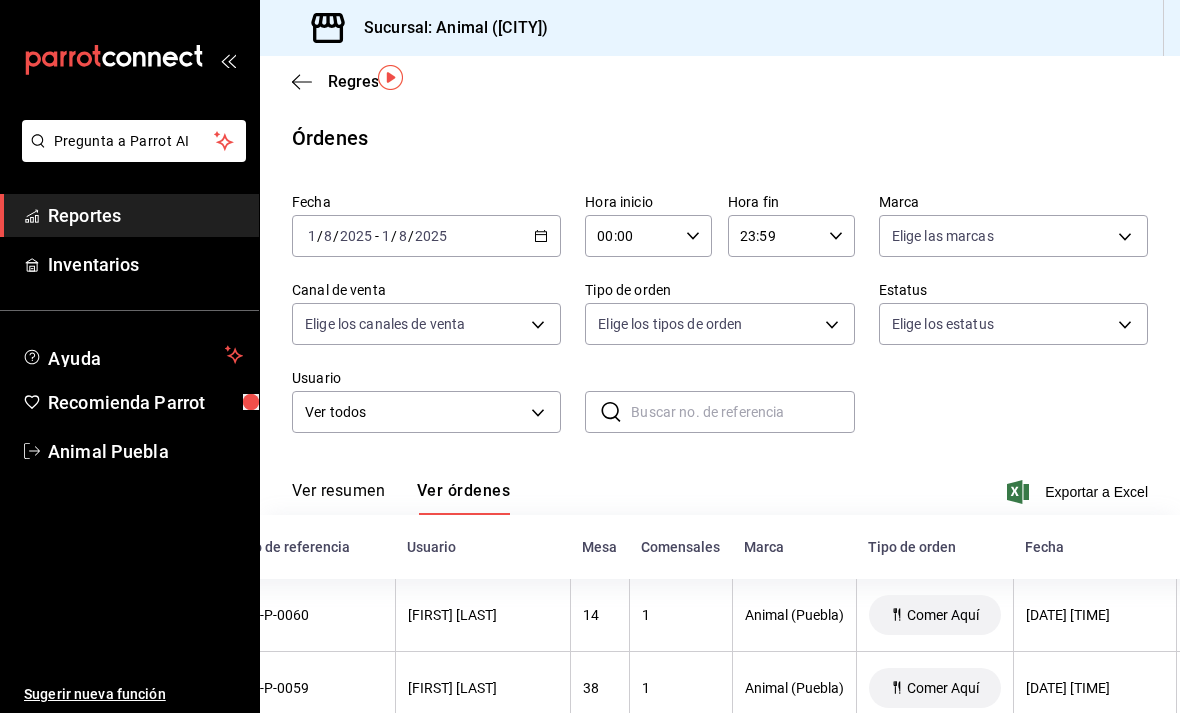 scroll, scrollTop: 0, scrollLeft: 0, axis: both 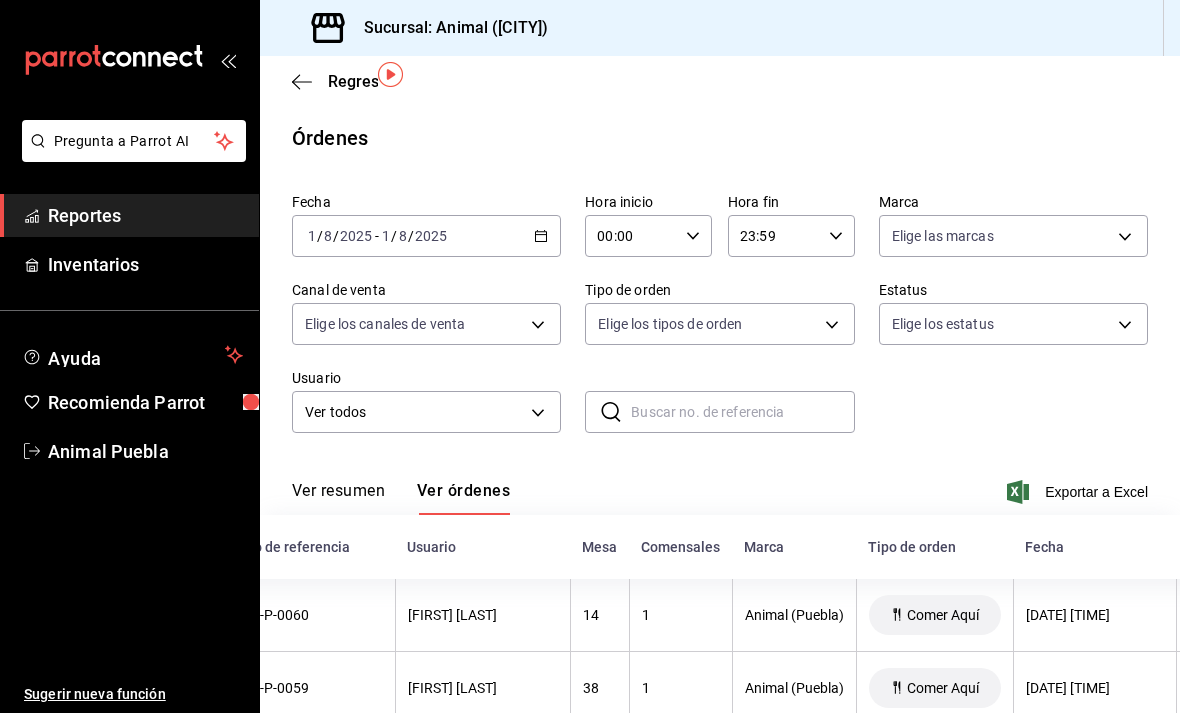 click 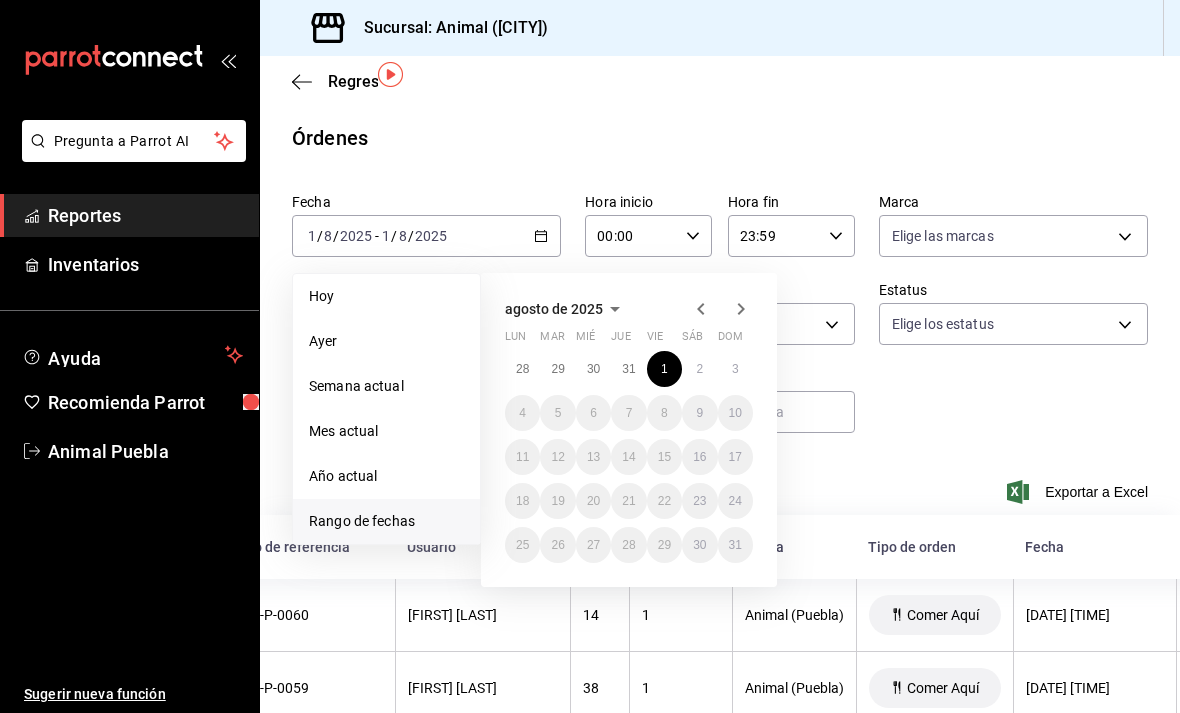 click on "2" at bounding box center [699, 369] 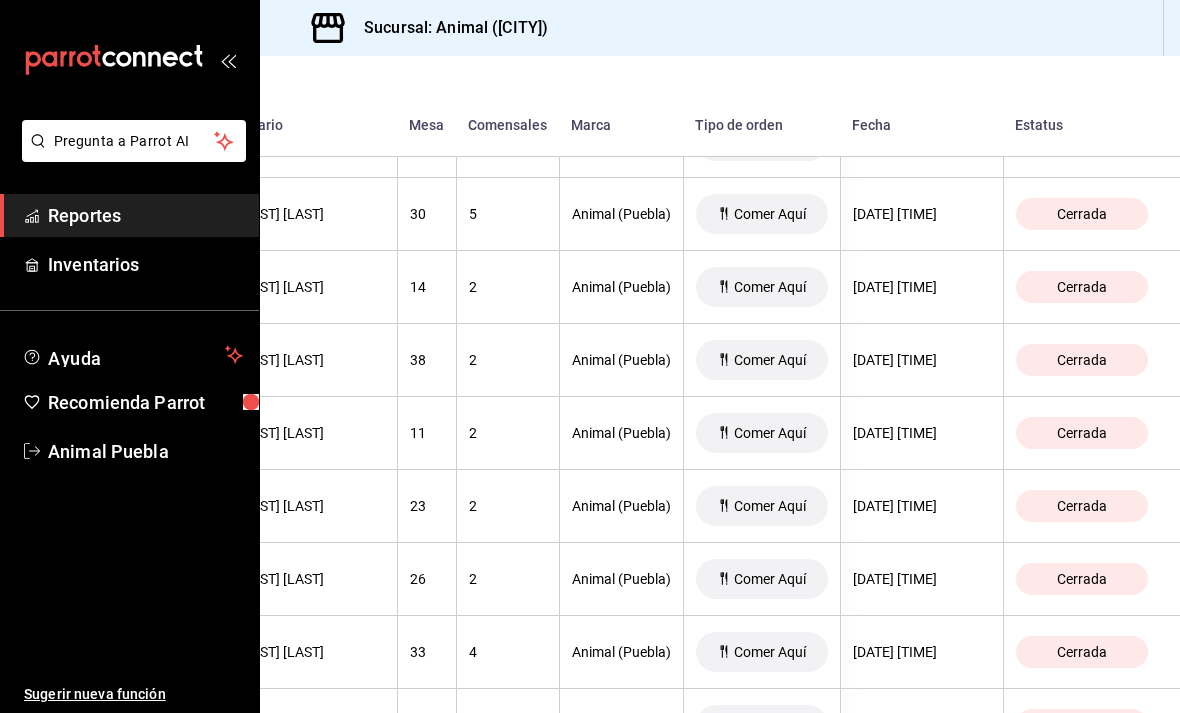 scroll, scrollTop: 1022, scrollLeft: 386, axis: both 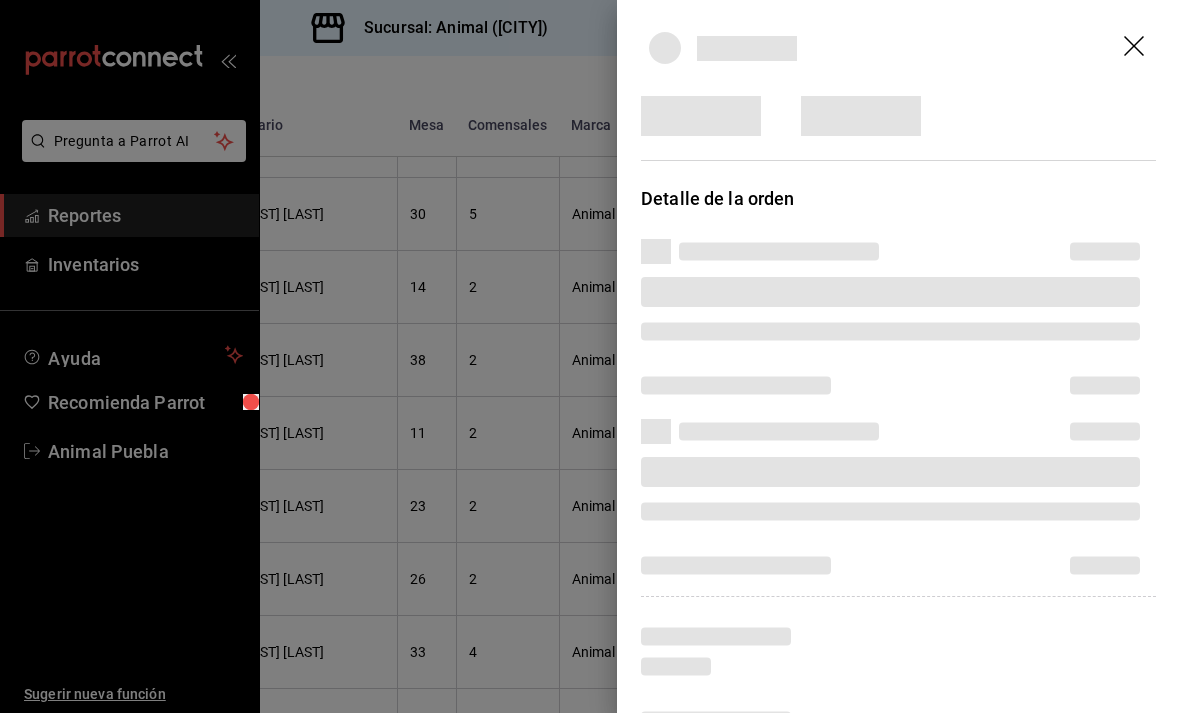 click at bounding box center [1105, 385] 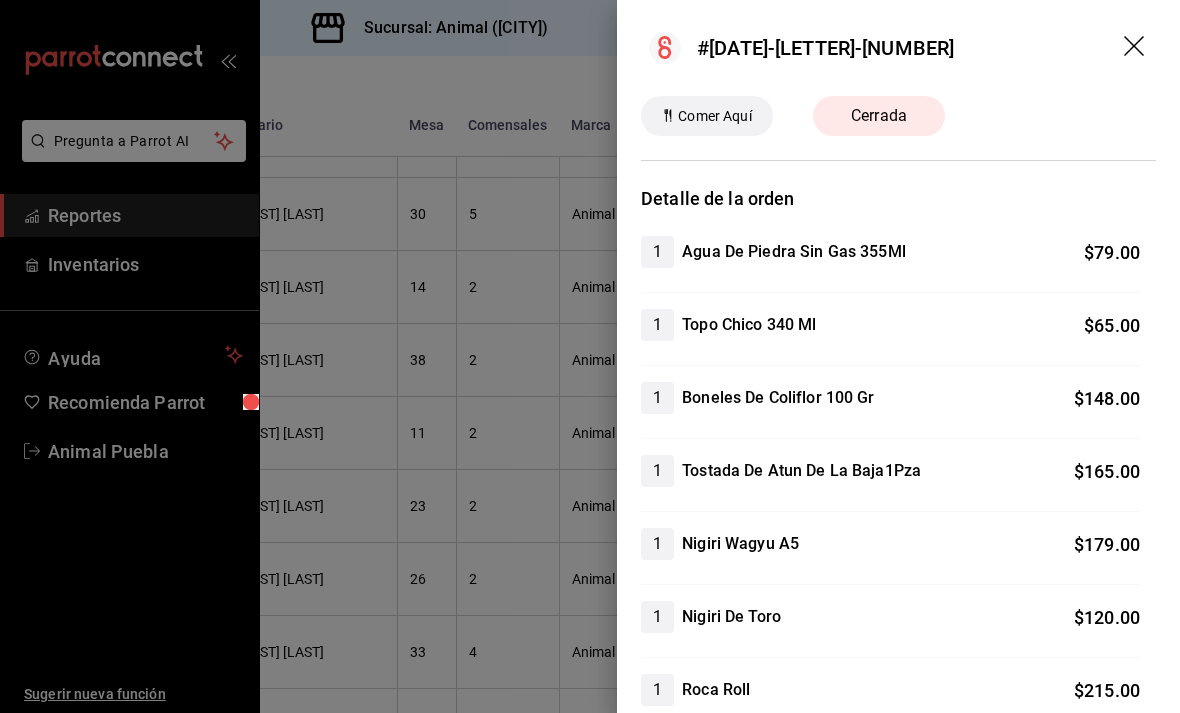 scroll, scrollTop: 0, scrollLeft: 0, axis: both 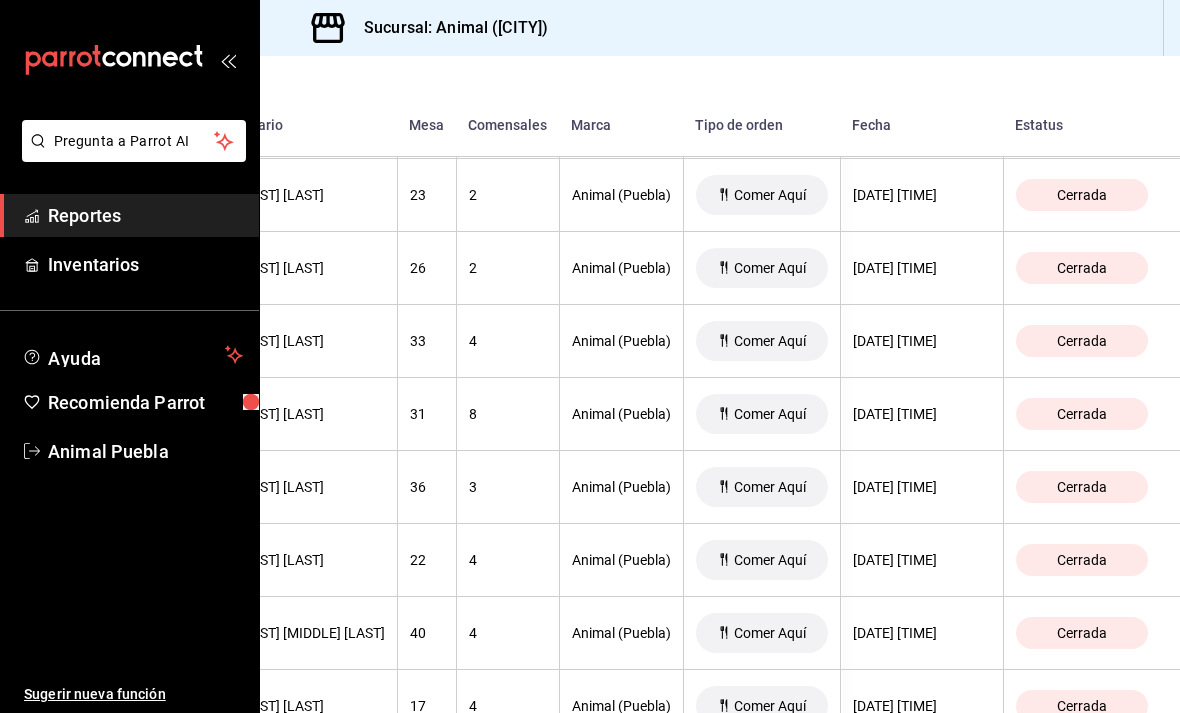 click on "Cerrada" at bounding box center (1082, 633) 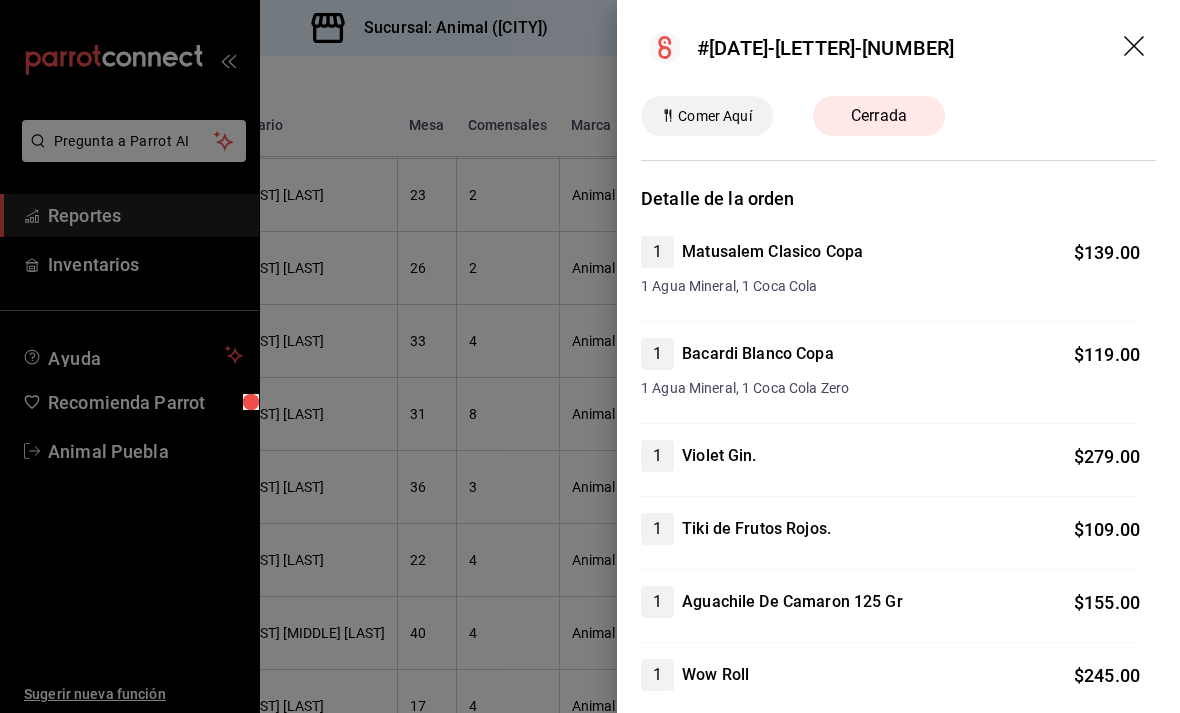 scroll, scrollTop: 0, scrollLeft: 0, axis: both 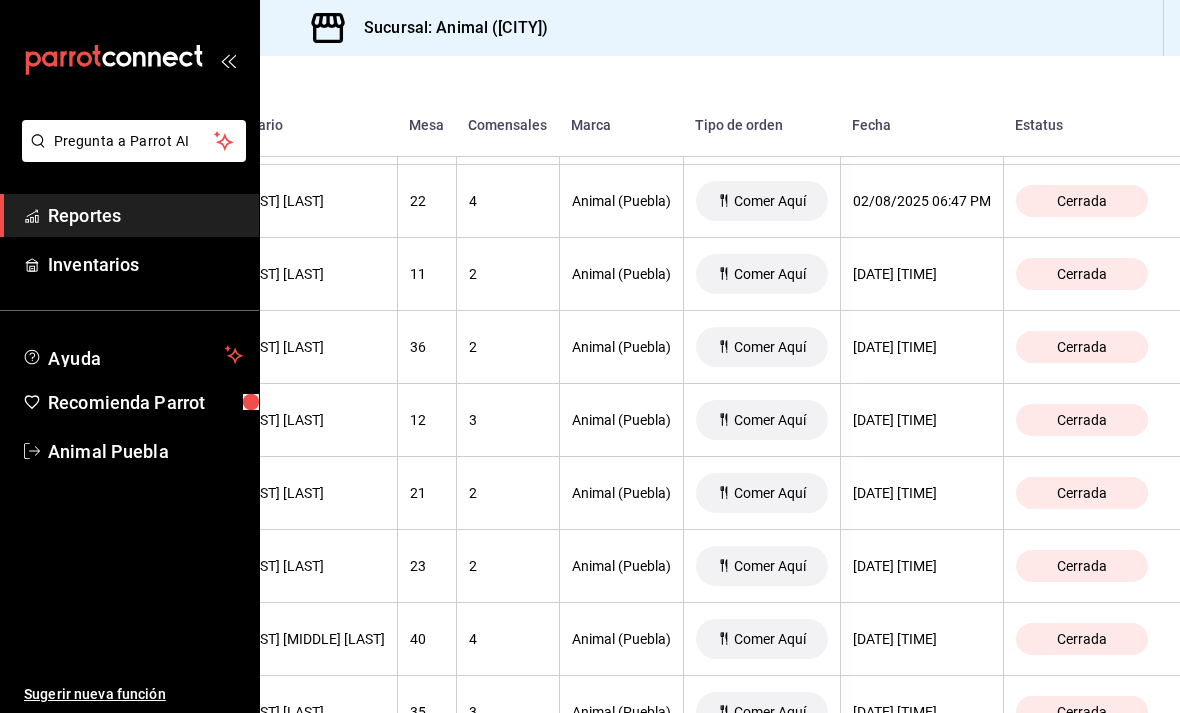 click on "Cerrada" at bounding box center (1082, 201) 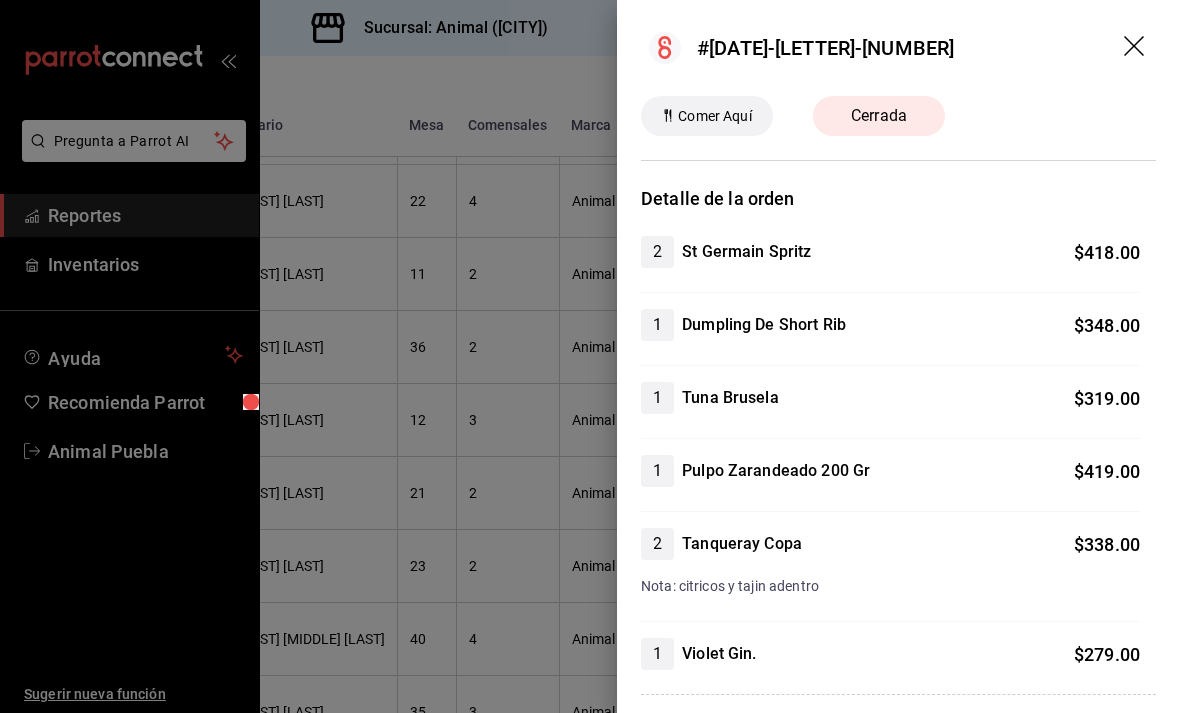 scroll, scrollTop: 0, scrollLeft: 0, axis: both 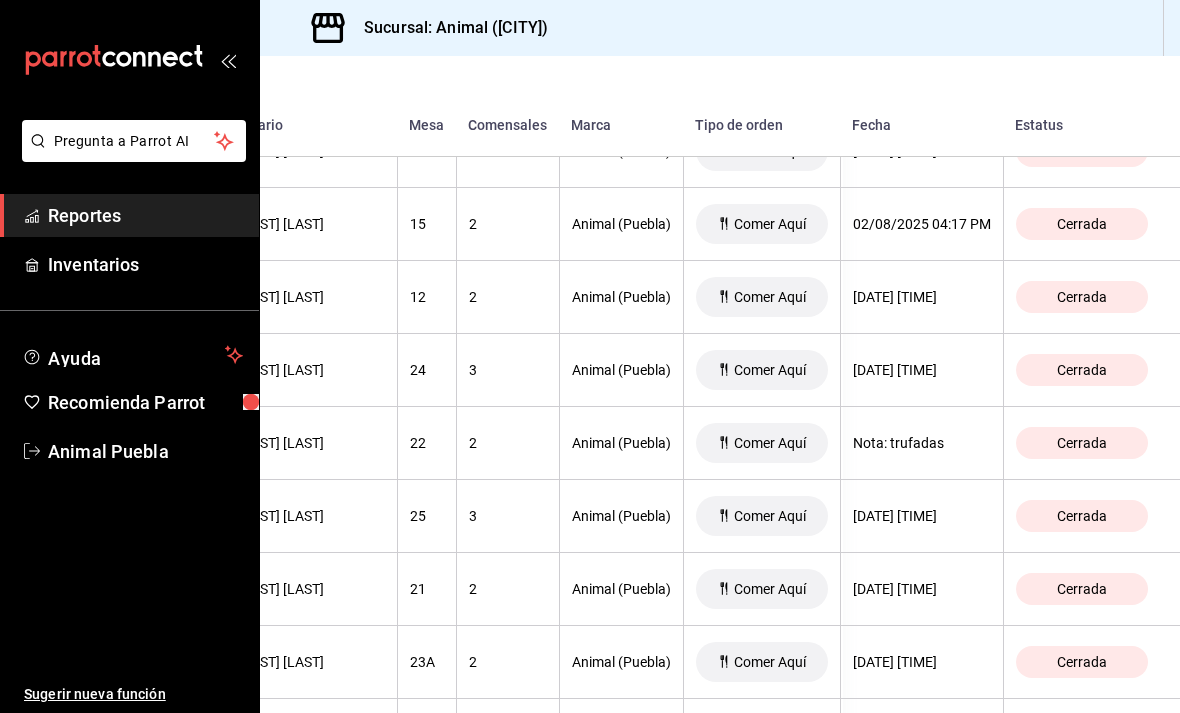 click on "Cerrada" at bounding box center [1082, 516] 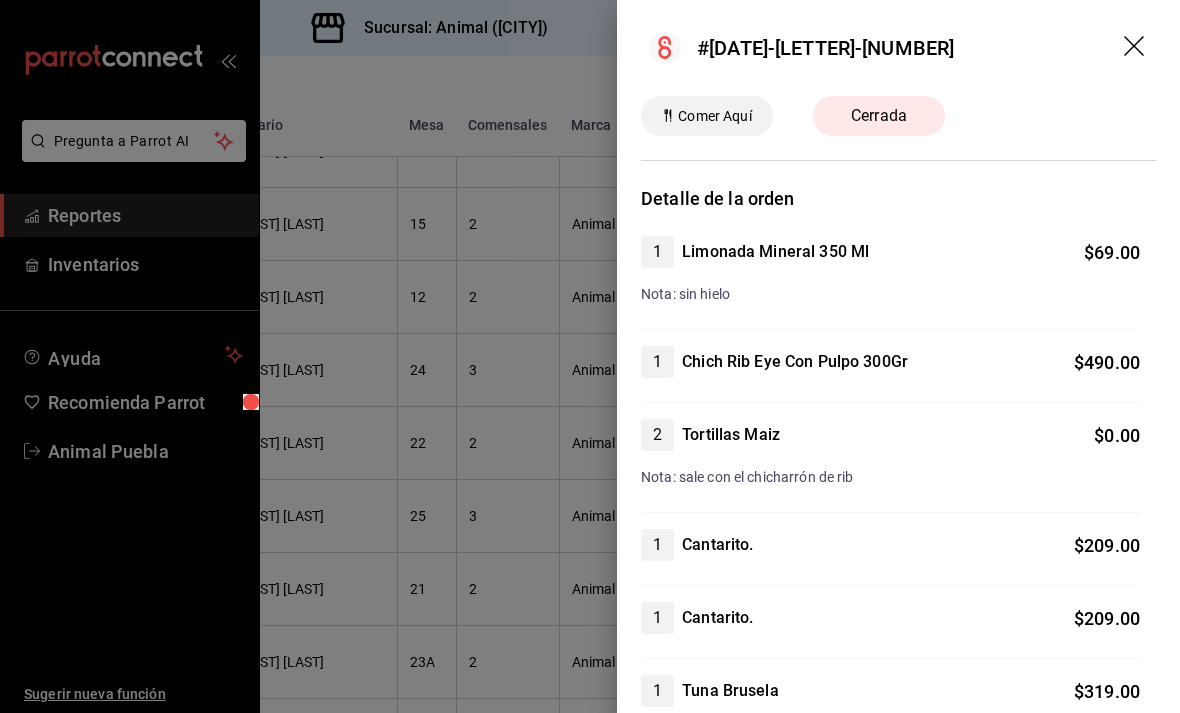 scroll, scrollTop: 0, scrollLeft: 0, axis: both 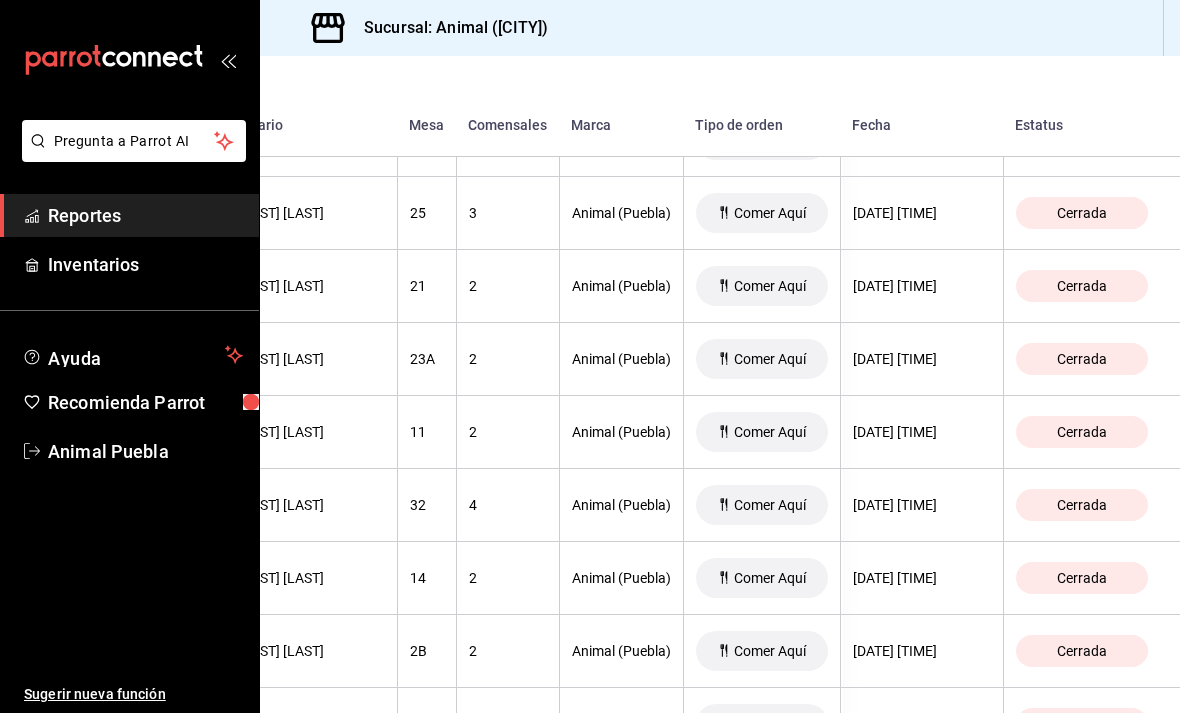 click on "Cerrada" at bounding box center [1082, 505] 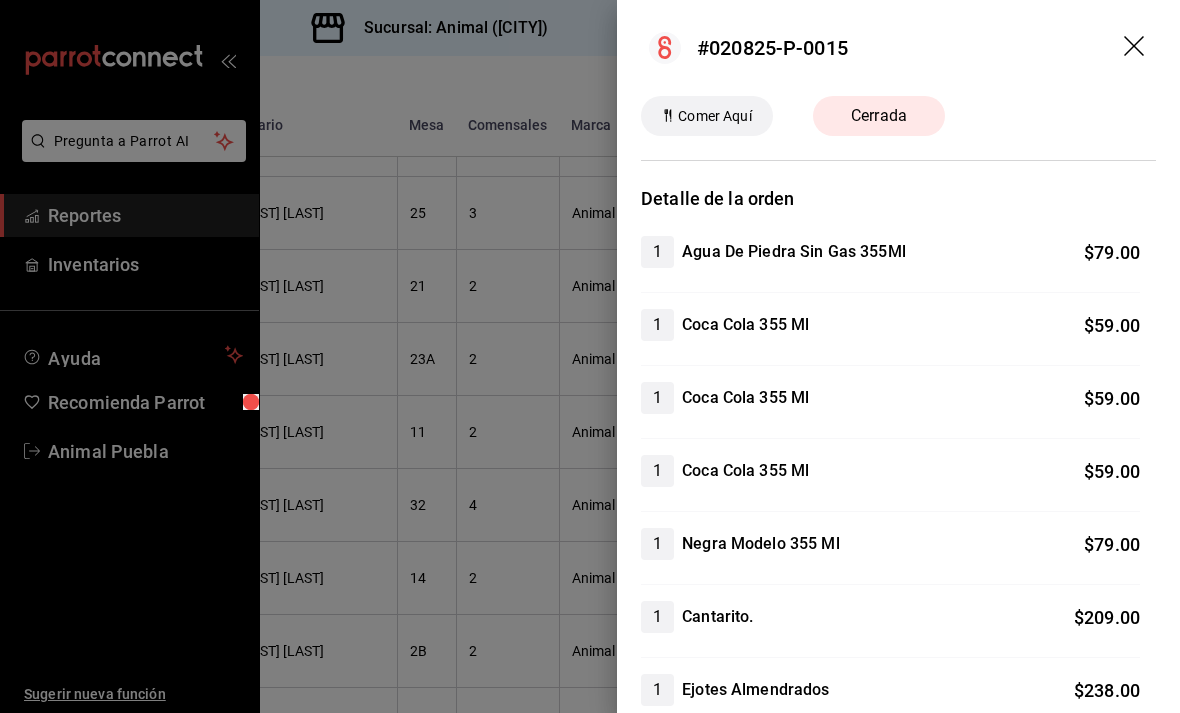 scroll, scrollTop: 0, scrollLeft: 0, axis: both 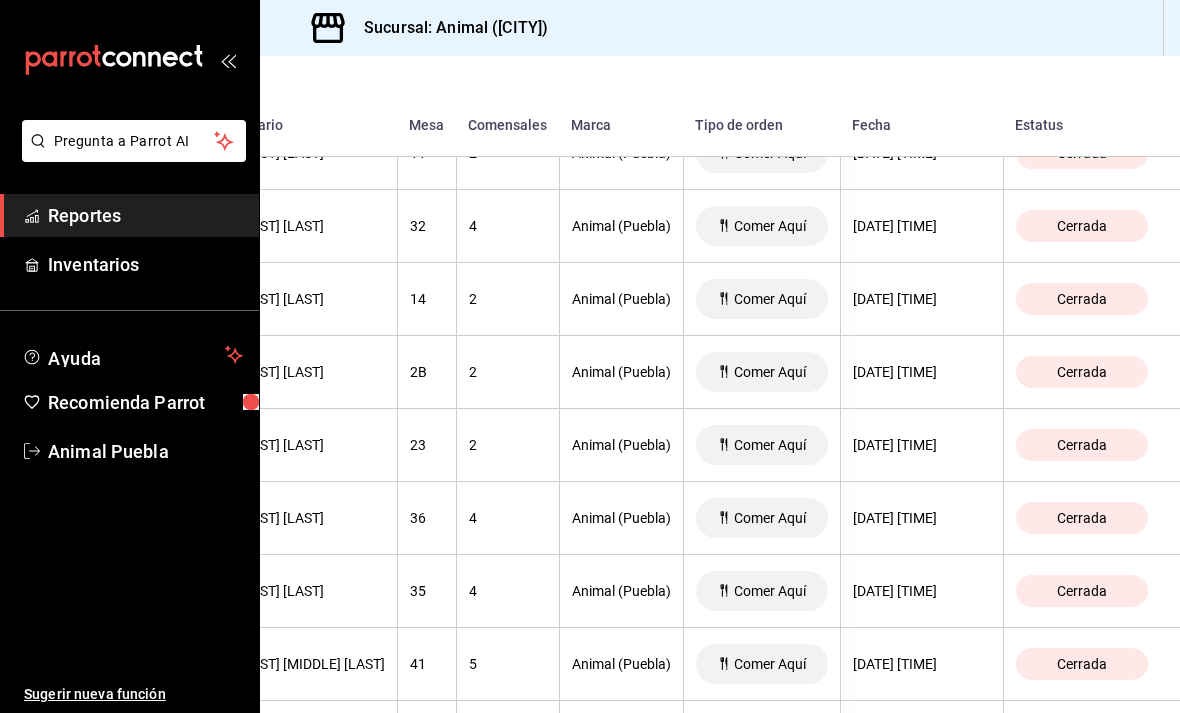 click on "Cerrada" at bounding box center [1082, 445] 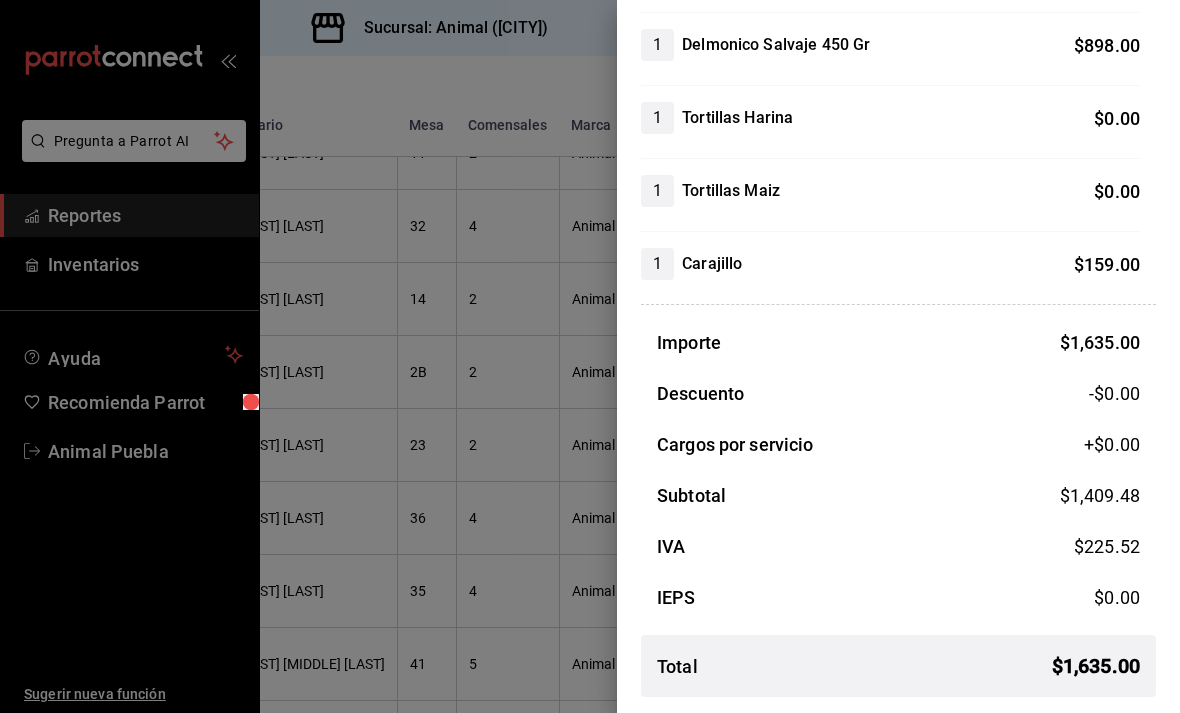 scroll, scrollTop: 463, scrollLeft: 0, axis: vertical 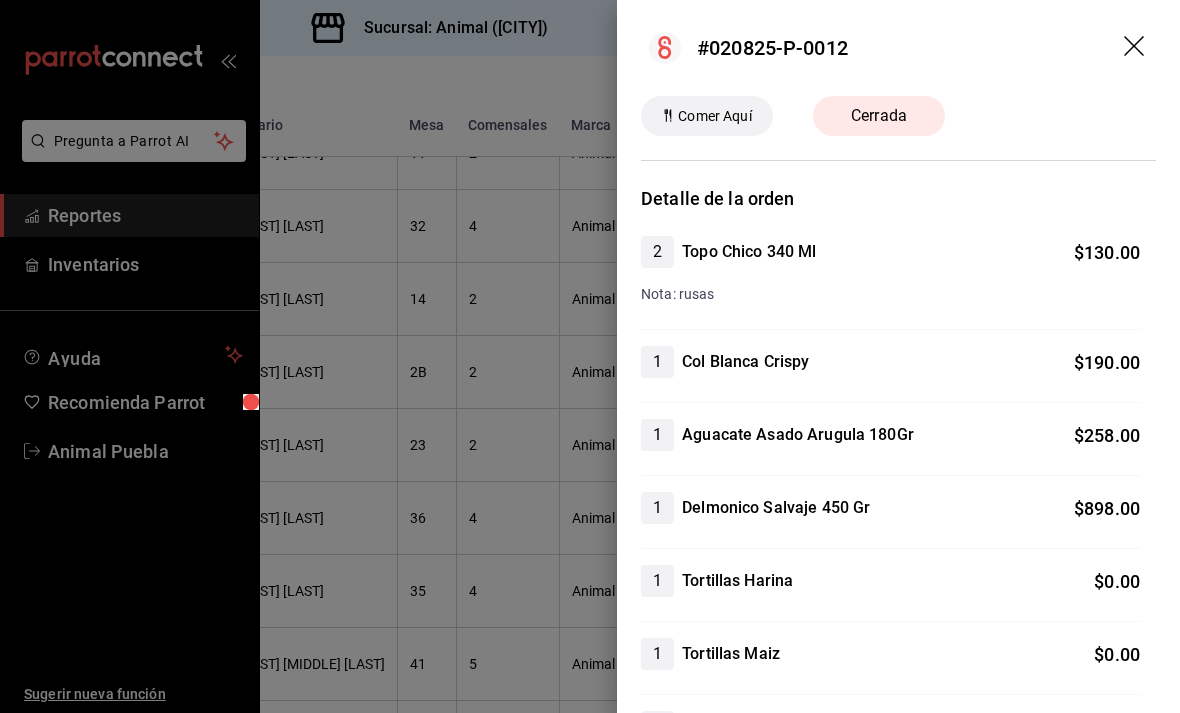 click 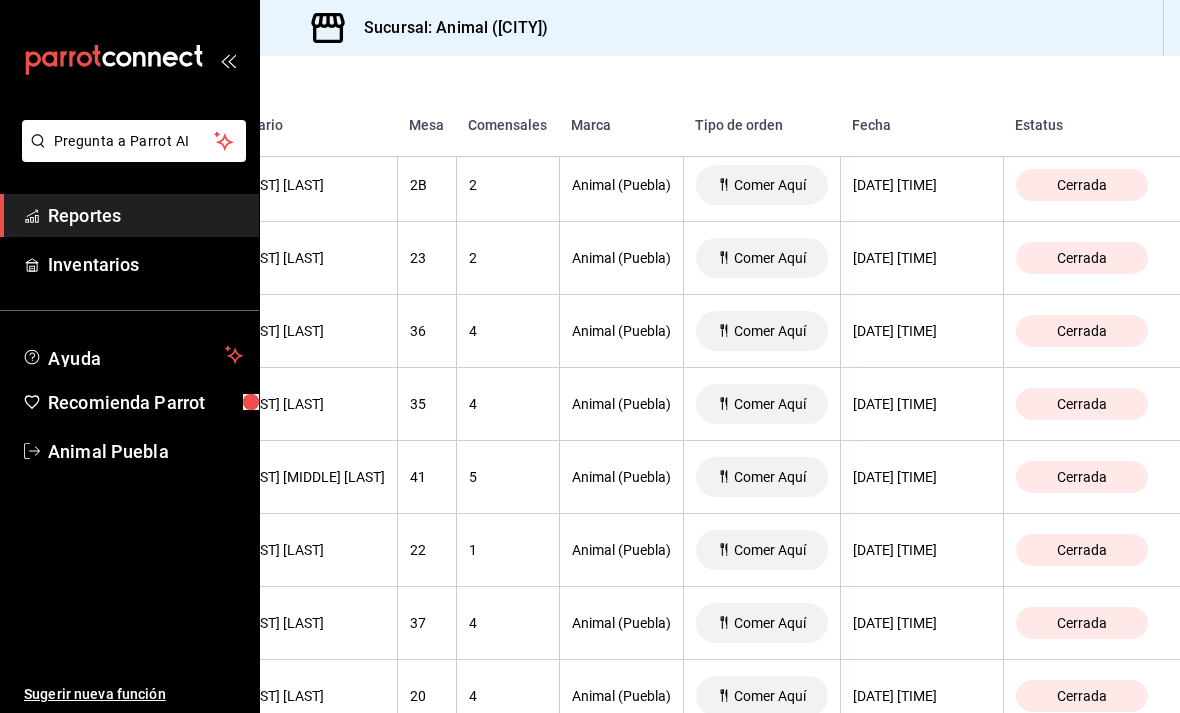 scroll, scrollTop: 4262, scrollLeft: 345, axis: both 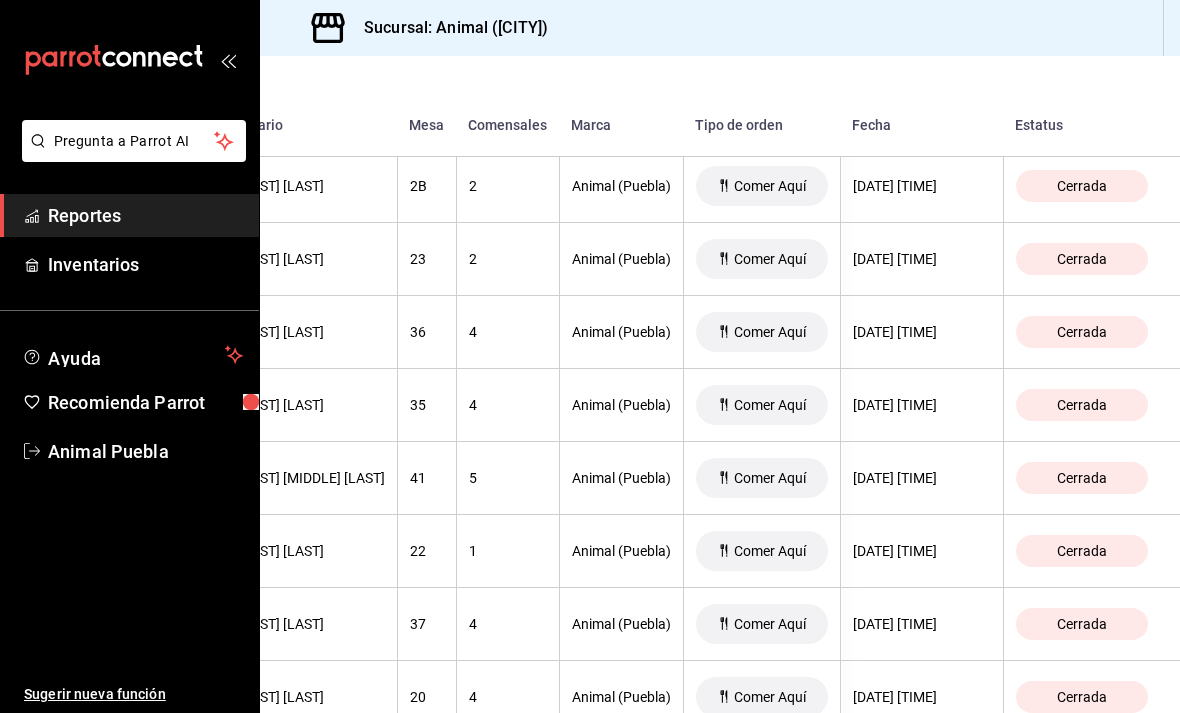 click on "Cerrada" at bounding box center (1082, 624) 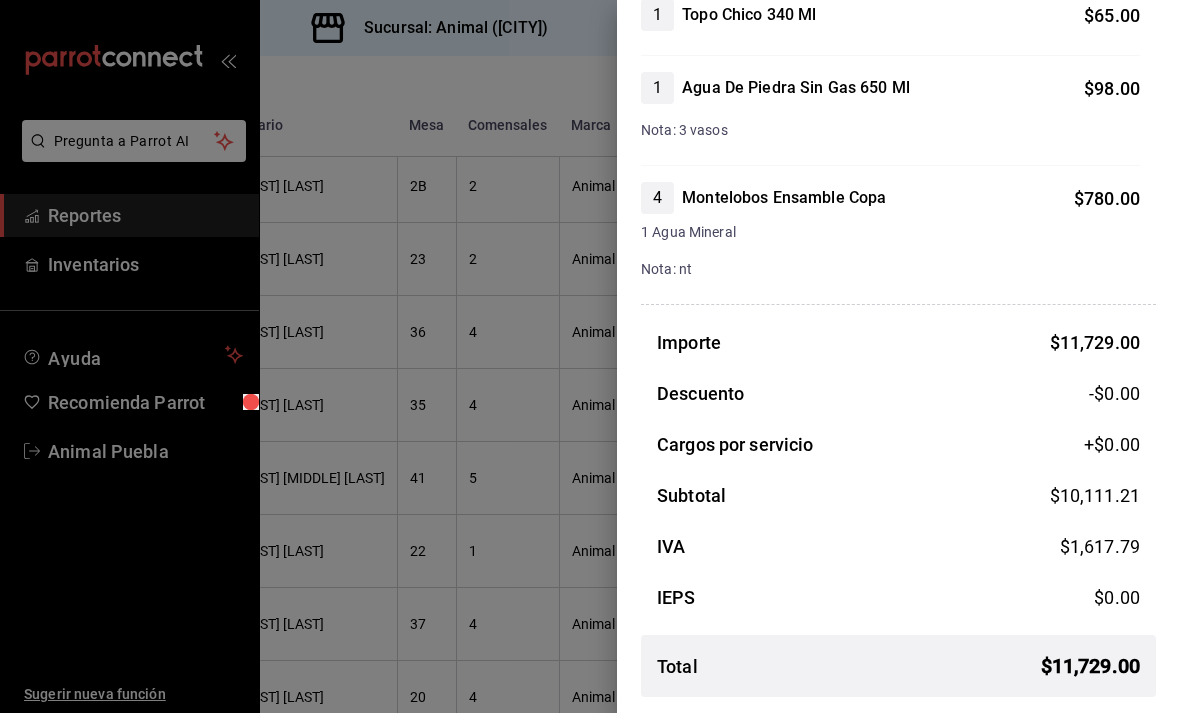 scroll, scrollTop: 2705, scrollLeft: 0, axis: vertical 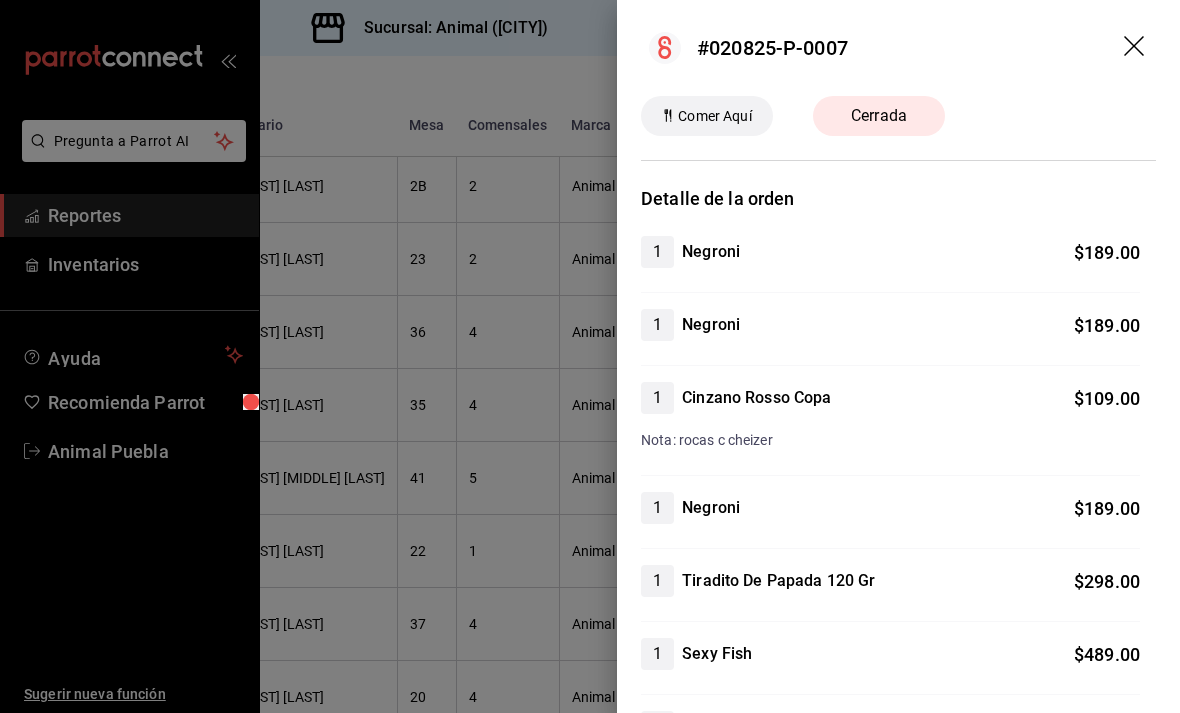 click 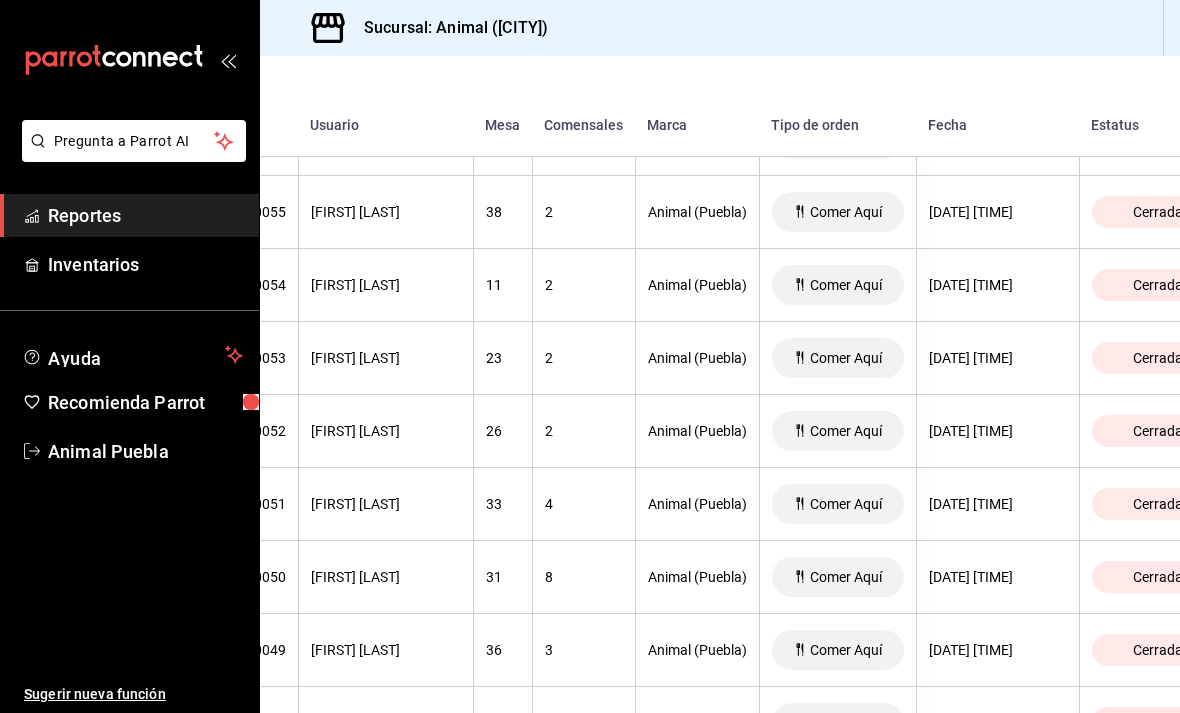 scroll, scrollTop: 1165, scrollLeft: 261, axis: both 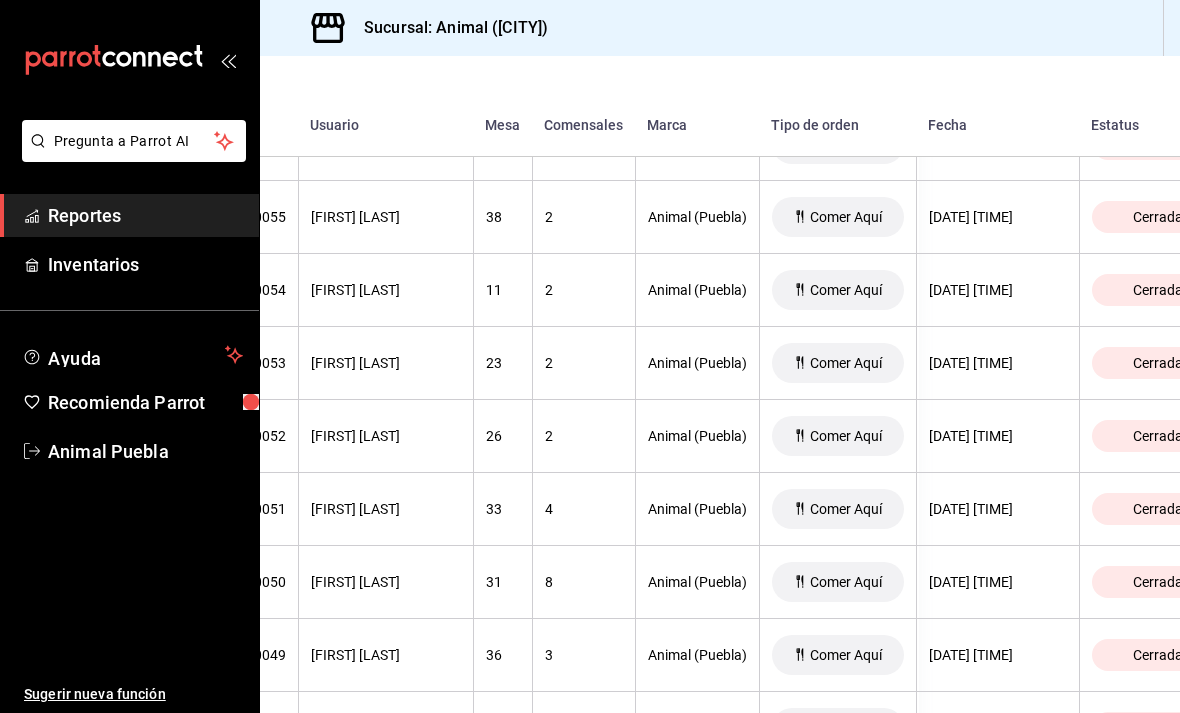 click on "Cerrada" at bounding box center (1158, 363) 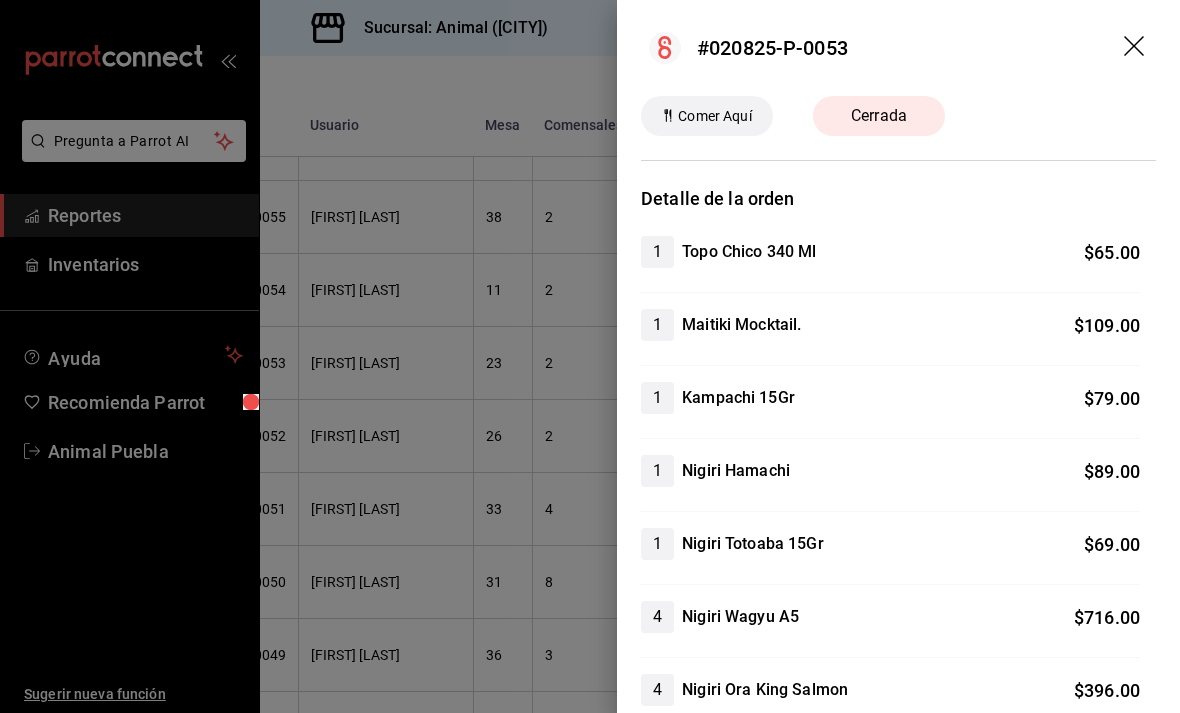 scroll, scrollTop: 0, scrollLeft: 0, axis: both 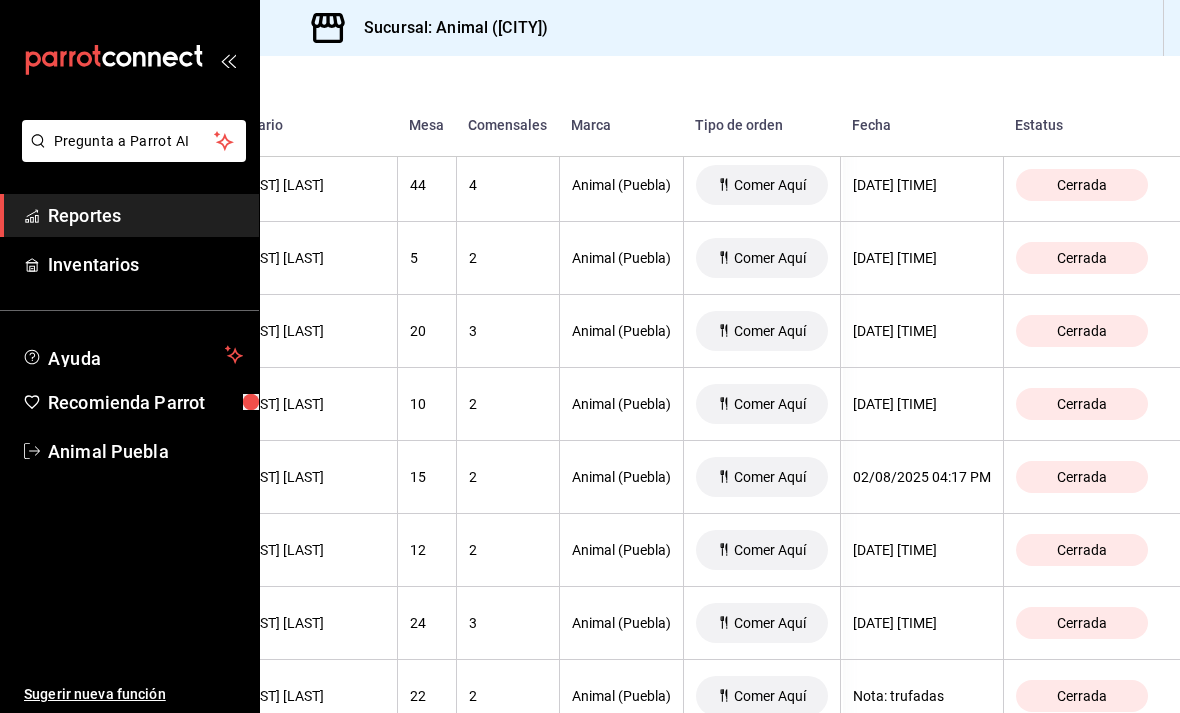click on "Cerrada" at bounding box center [1082, 331] 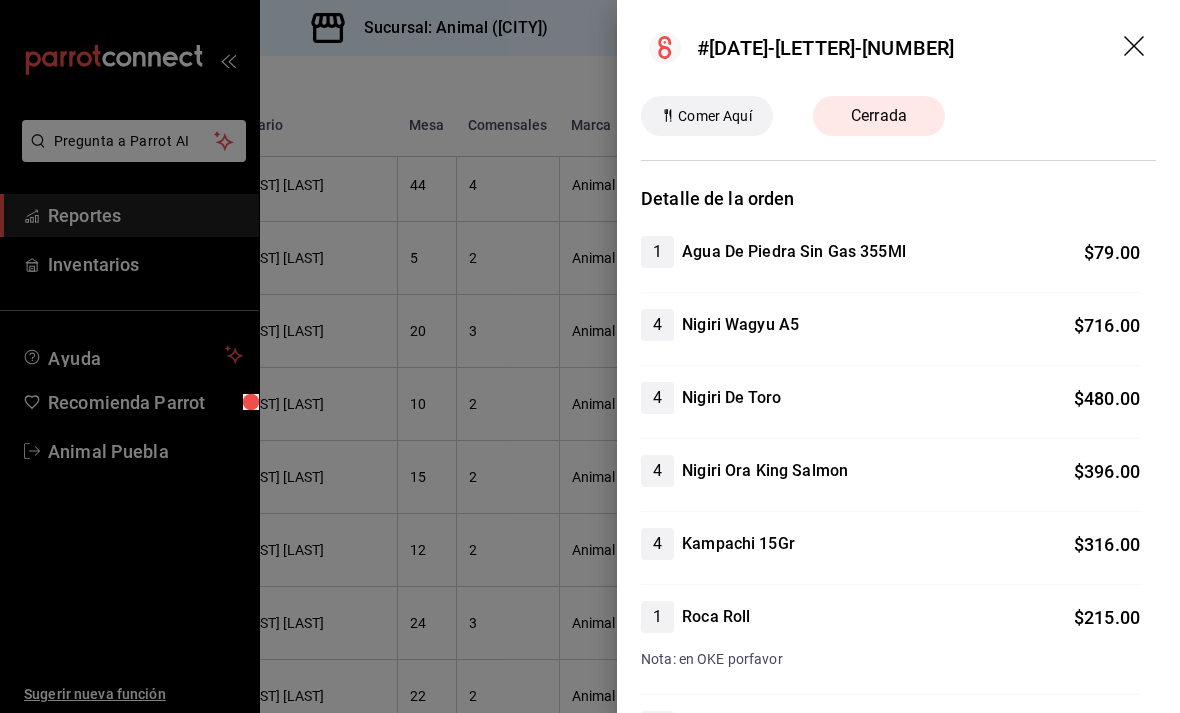 scroll, scrollTop: 0, scrollLeft: 0, axis: both 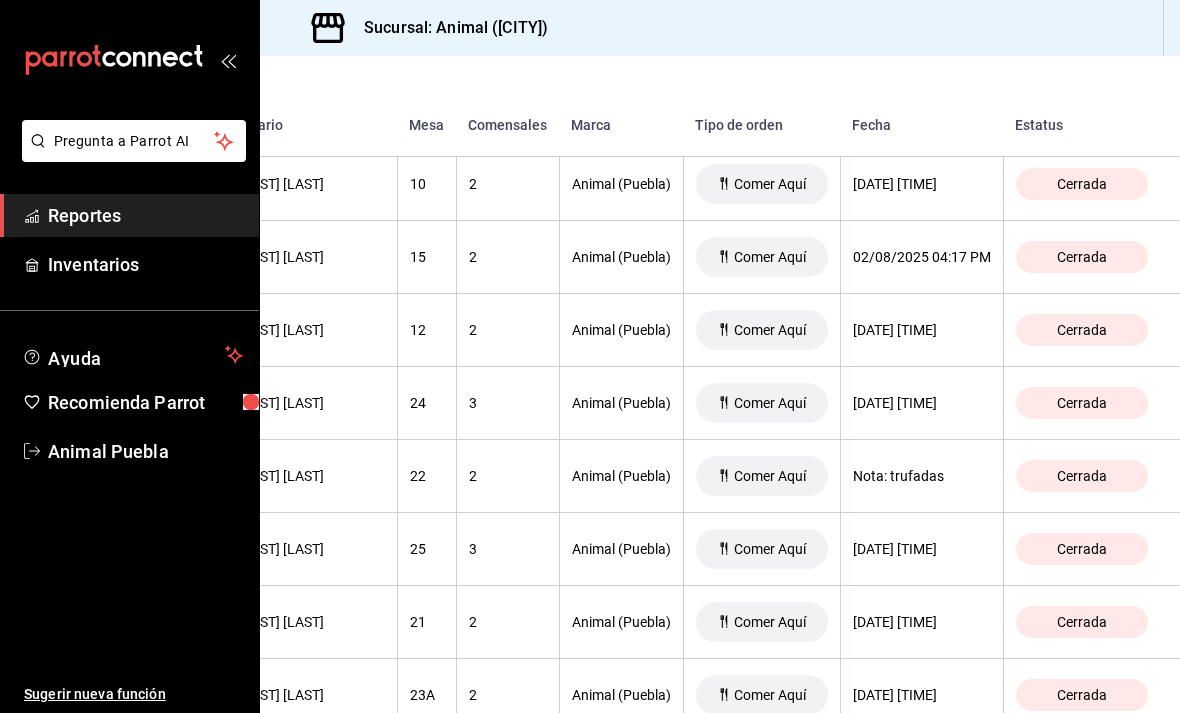 click on "Cerrada" at bounding box center (1082, 476) 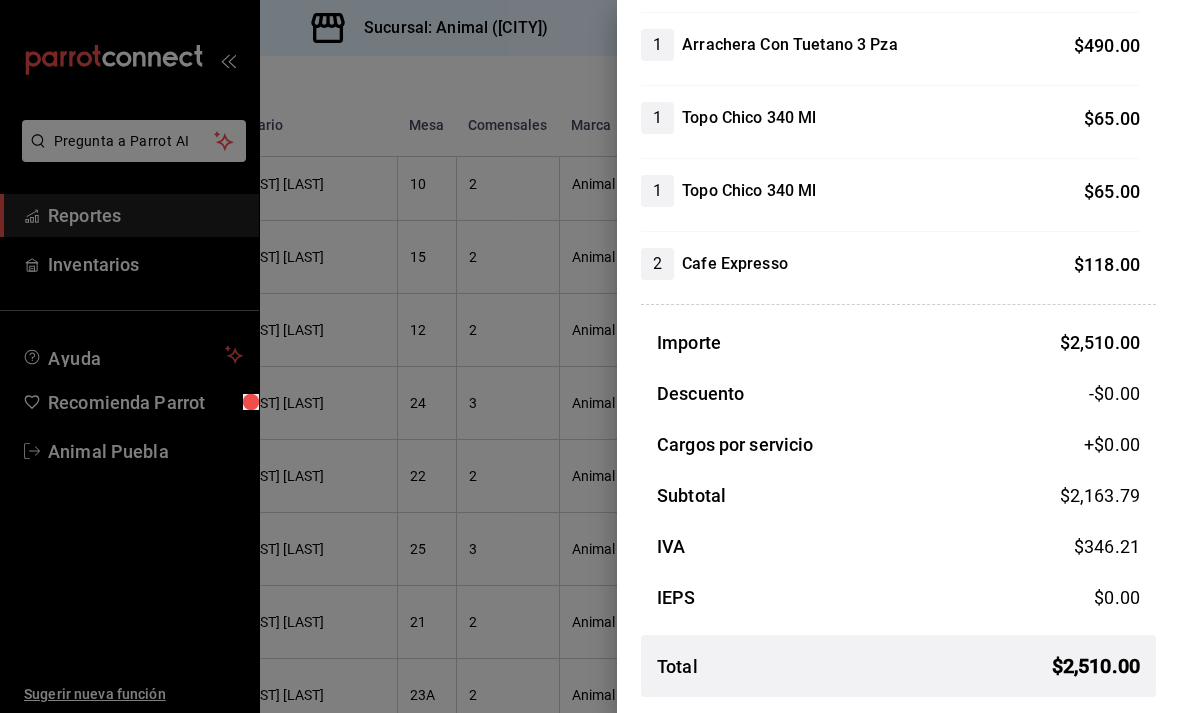 scroll, scrollTop: 784, scrollLeft: 0, axis: vertical 